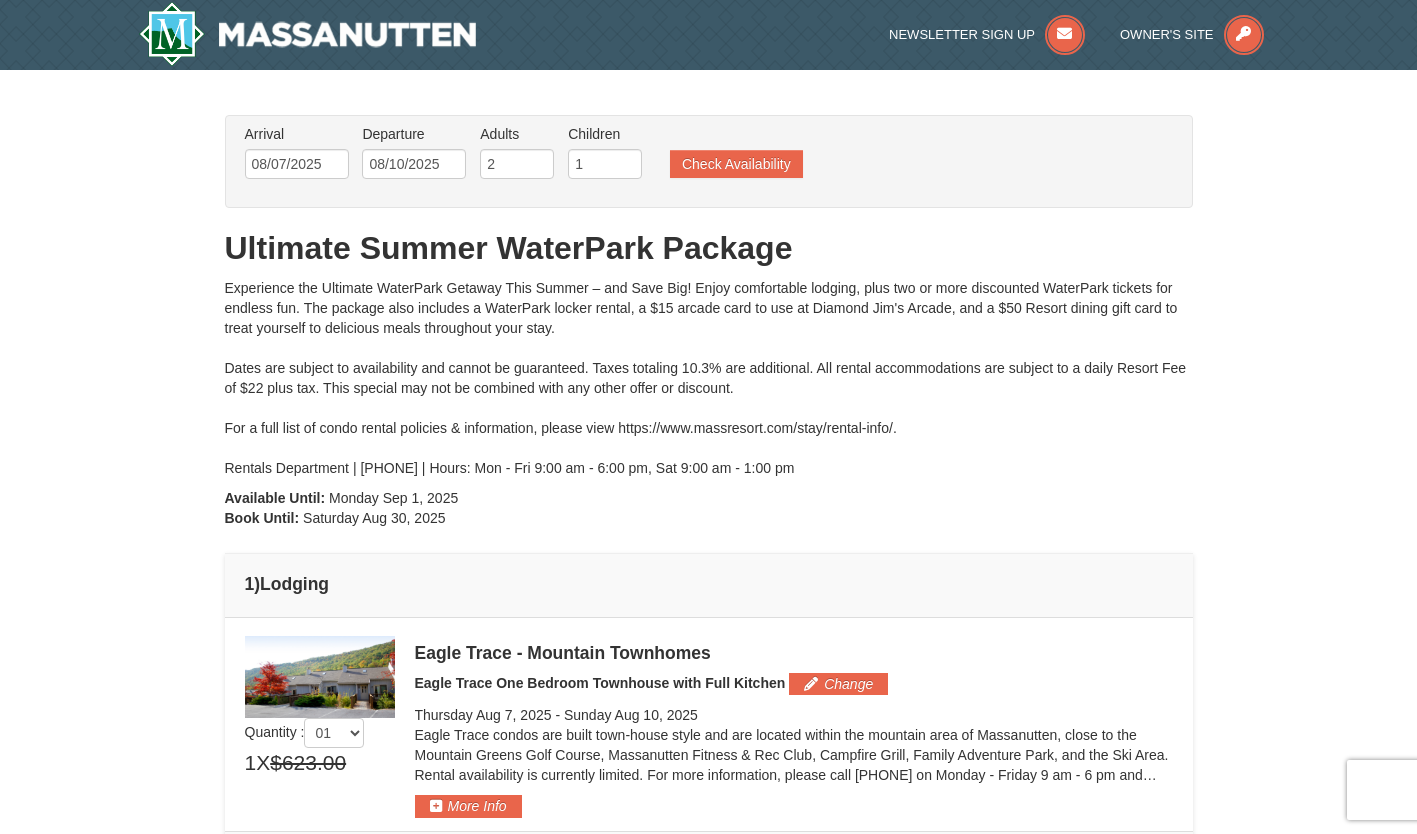 scroll, scrollTop: 0, scrollLeft: 0, axis: both 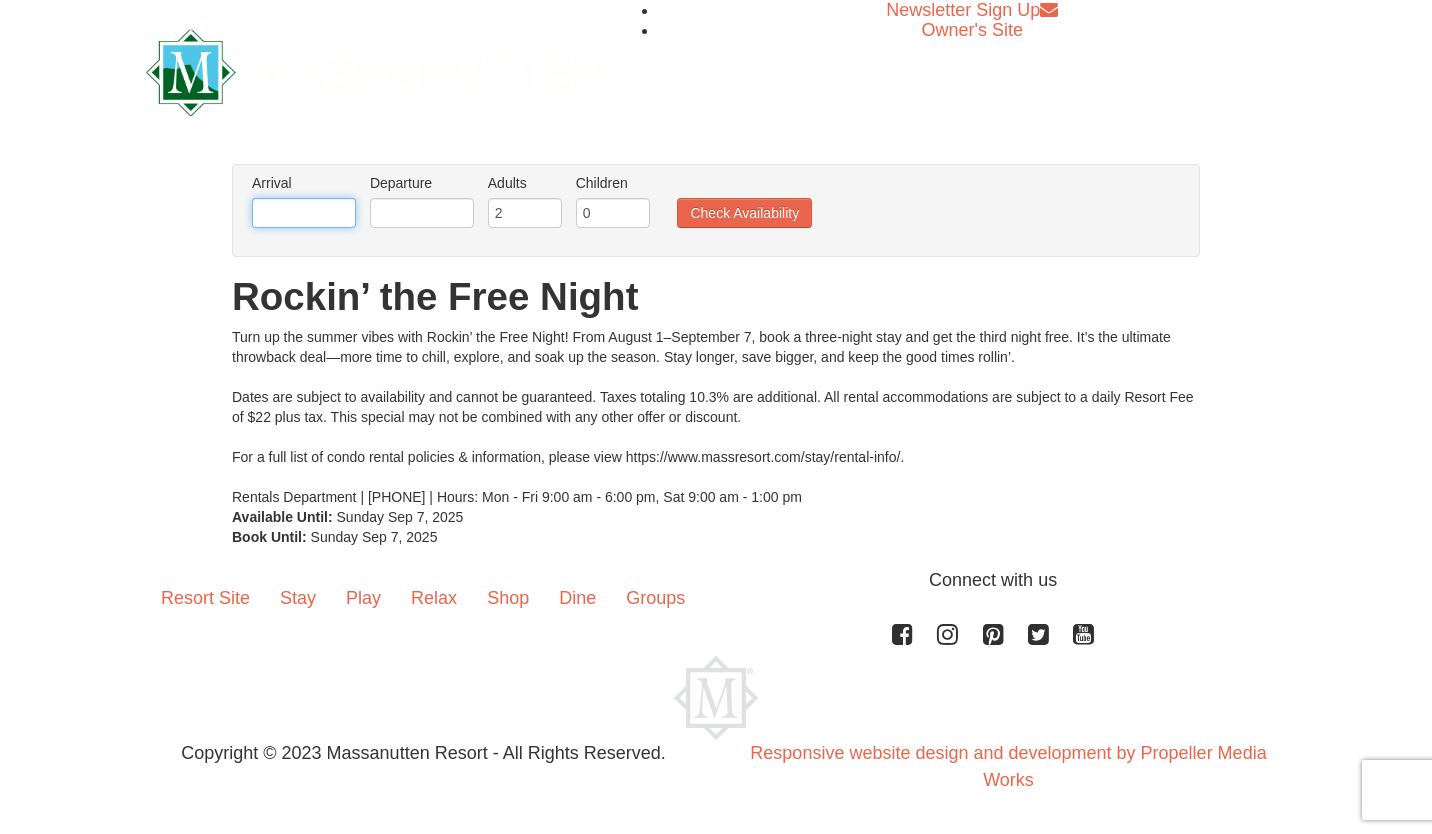 click at bounding box center [304, 213] 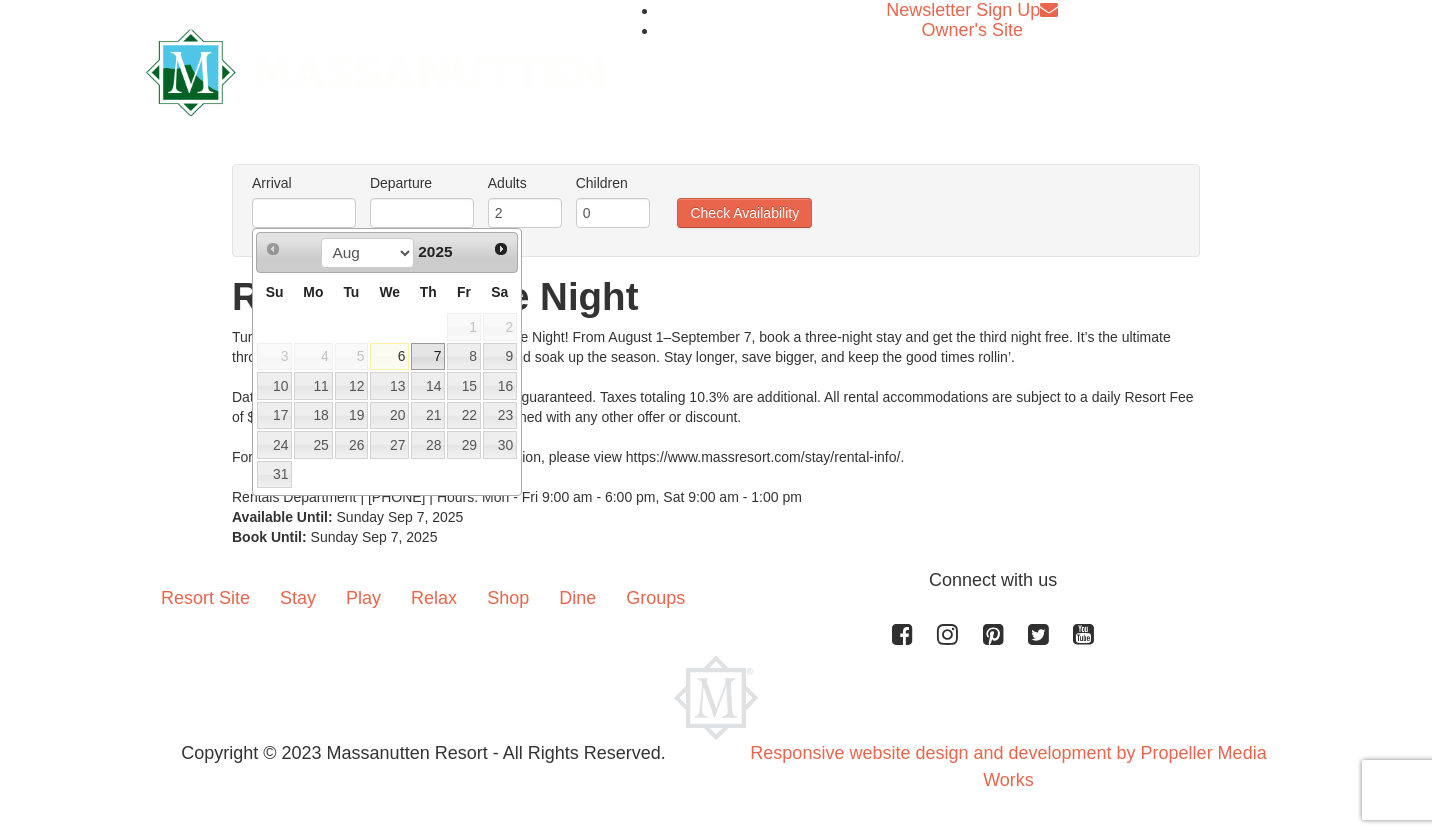 click on "7" at bounding box center (428, 357) 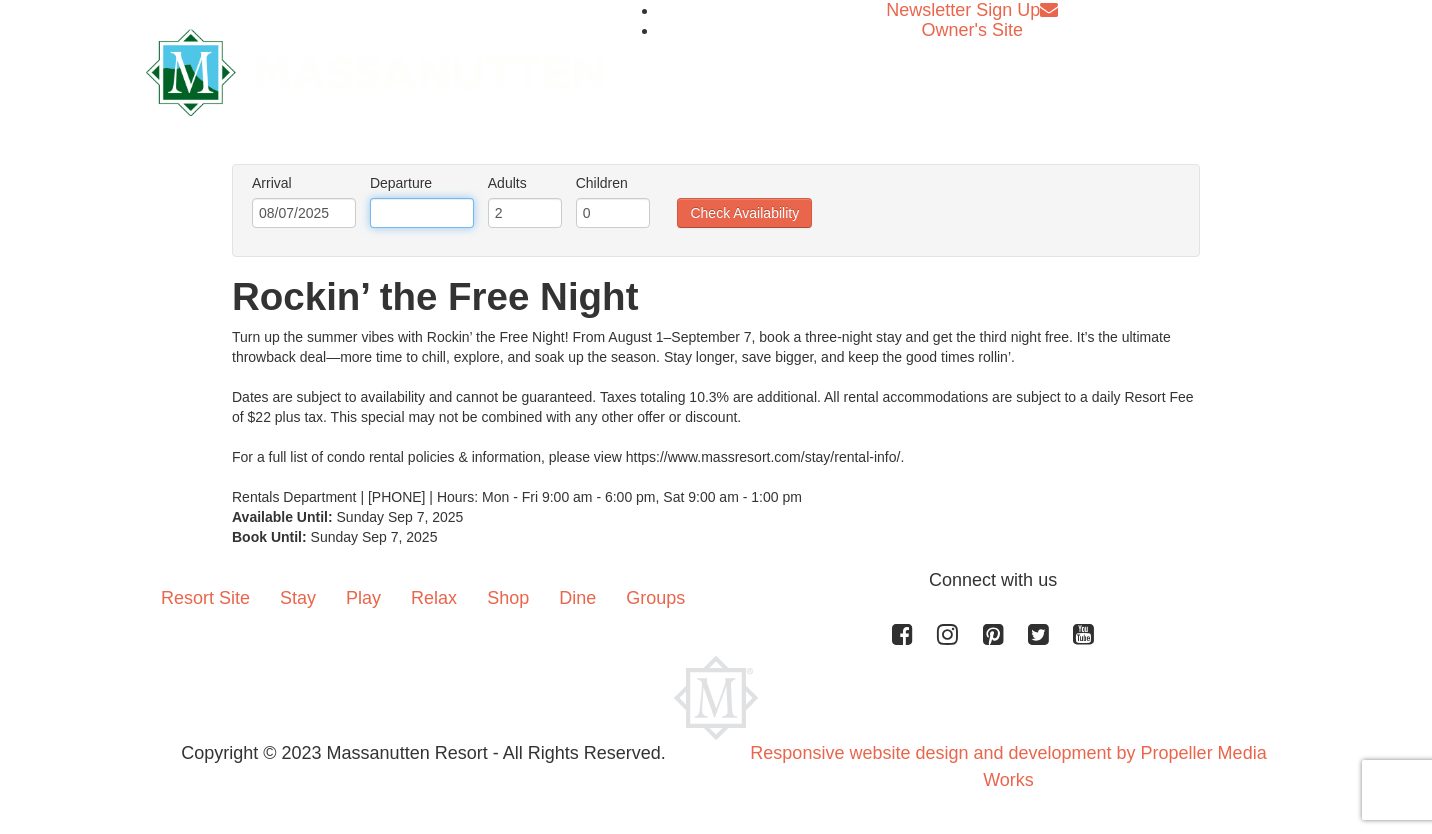 click at bounding box center [422, 213] 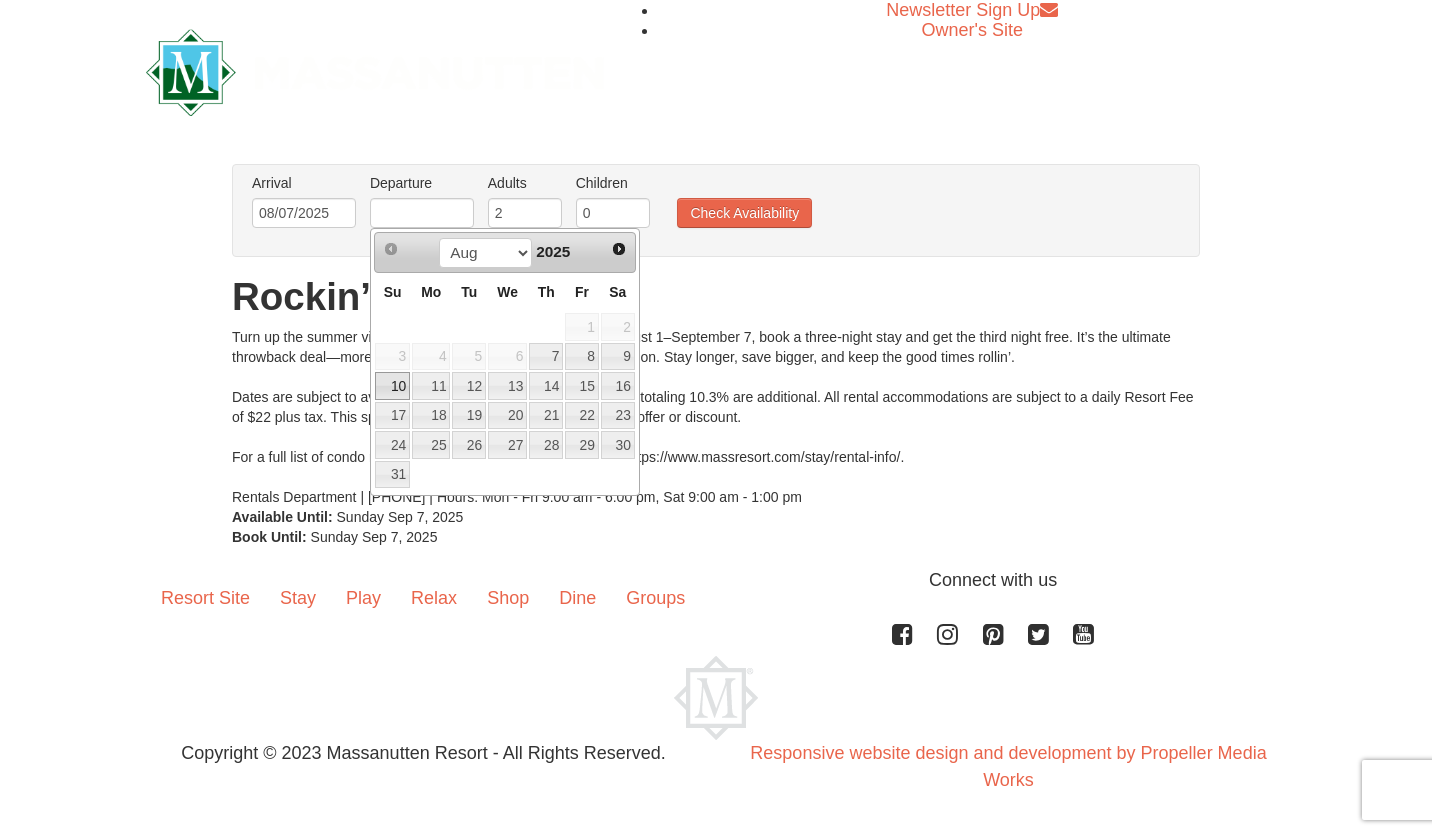 click on "10" at bounding box center [392, 386] 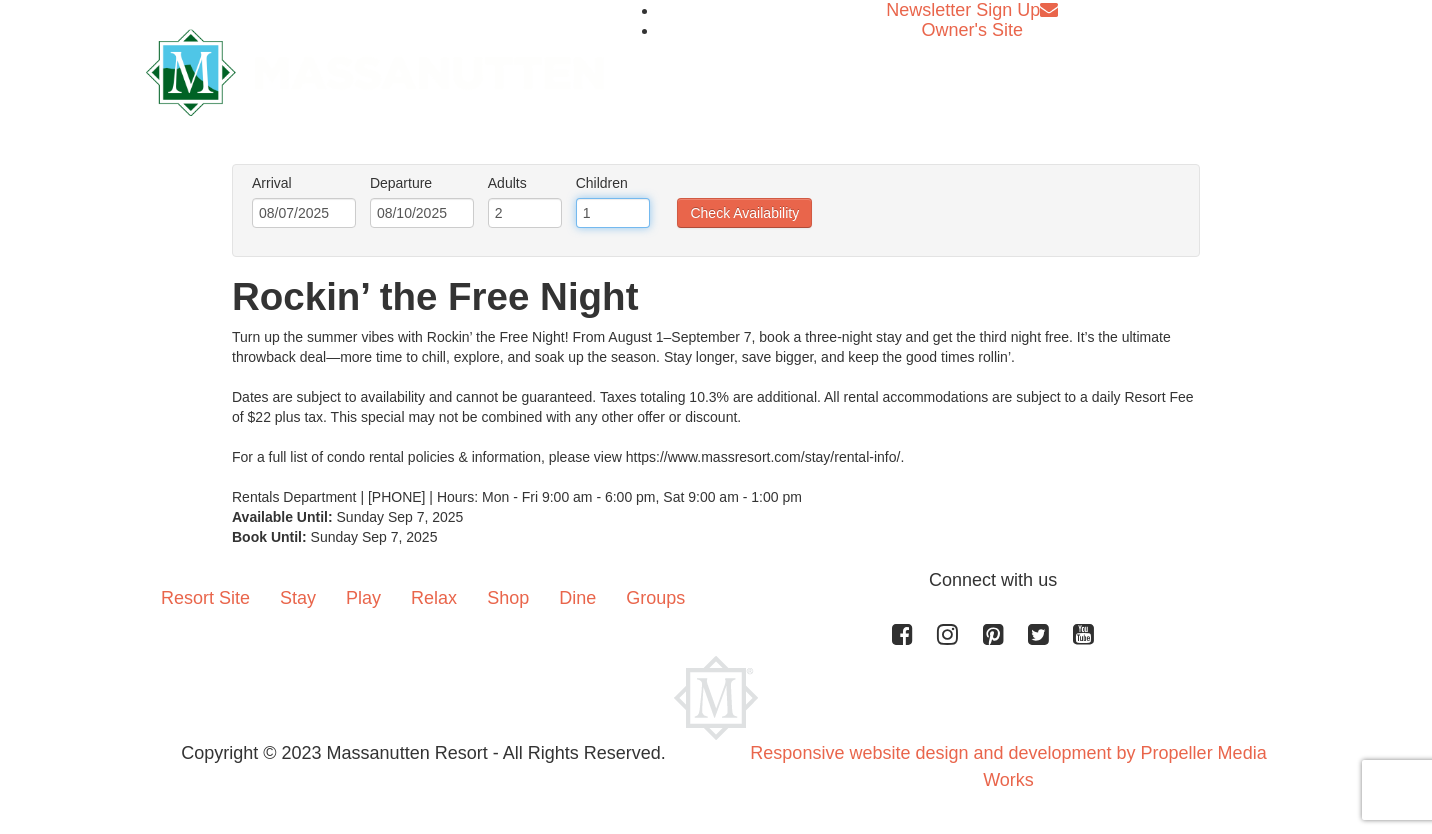 type on "1" 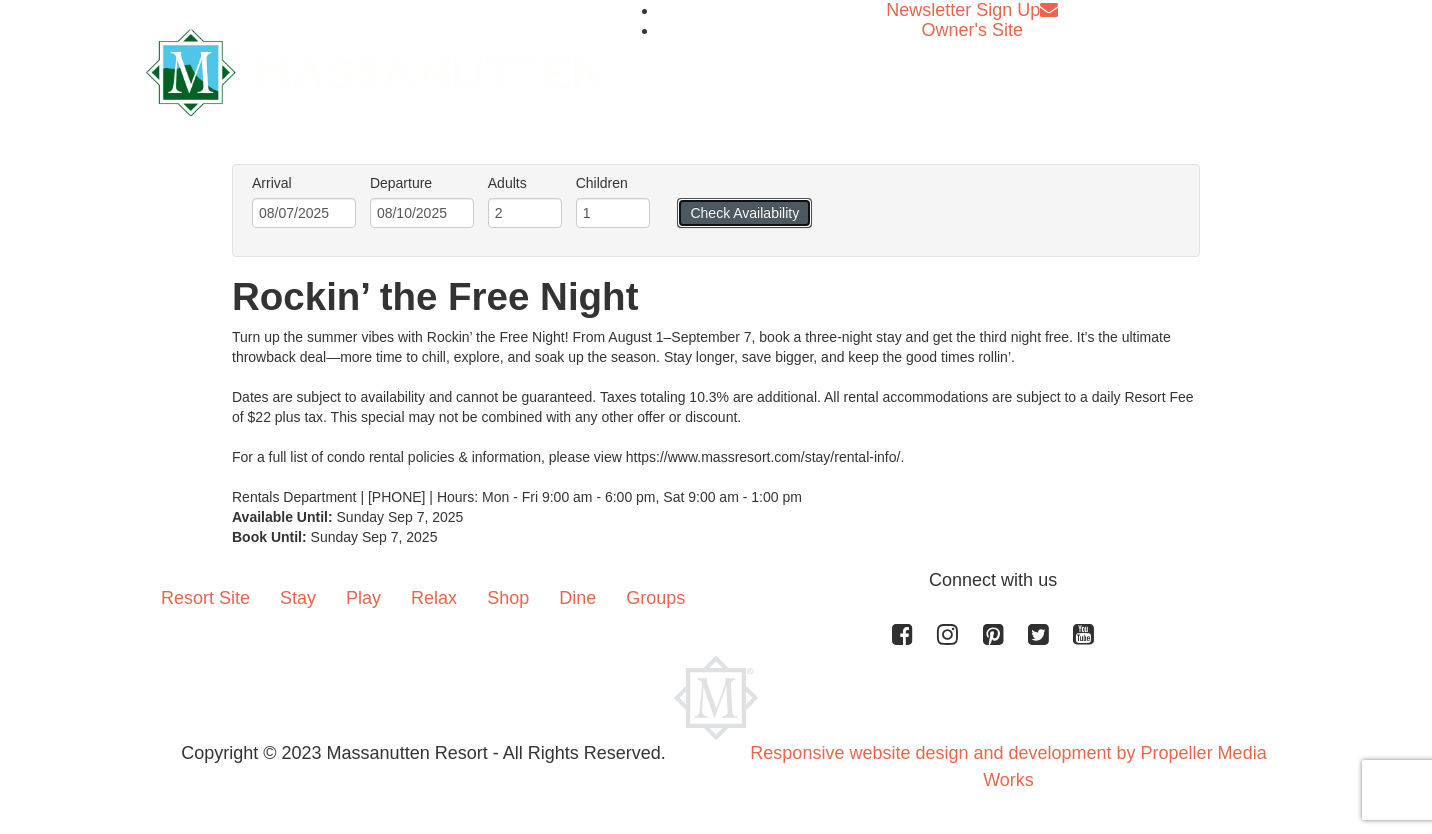 click on "Check Availability" at bounding box center [744, 213] 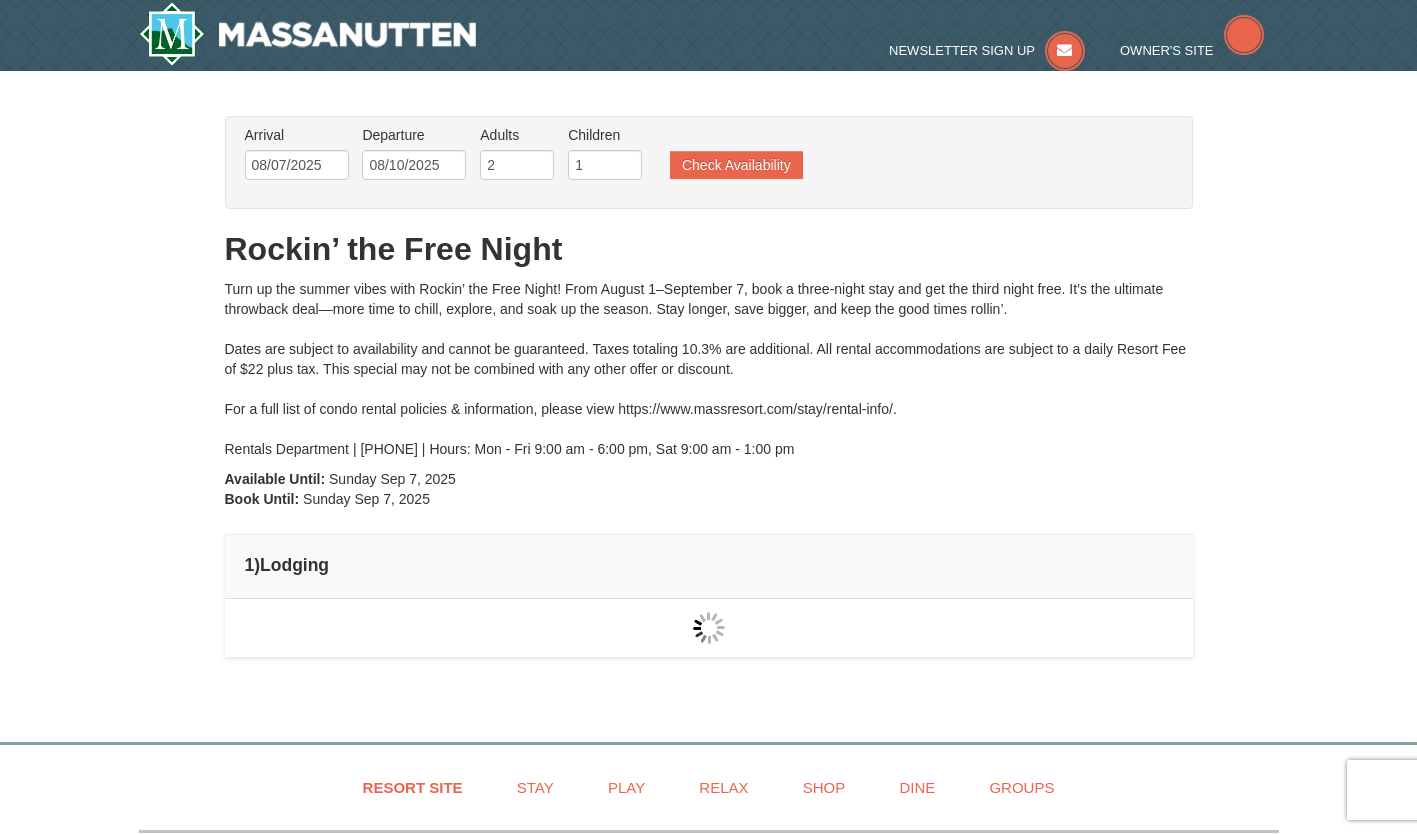 scroll, scrollTop: 0, scrollLeft: 0, axis: both 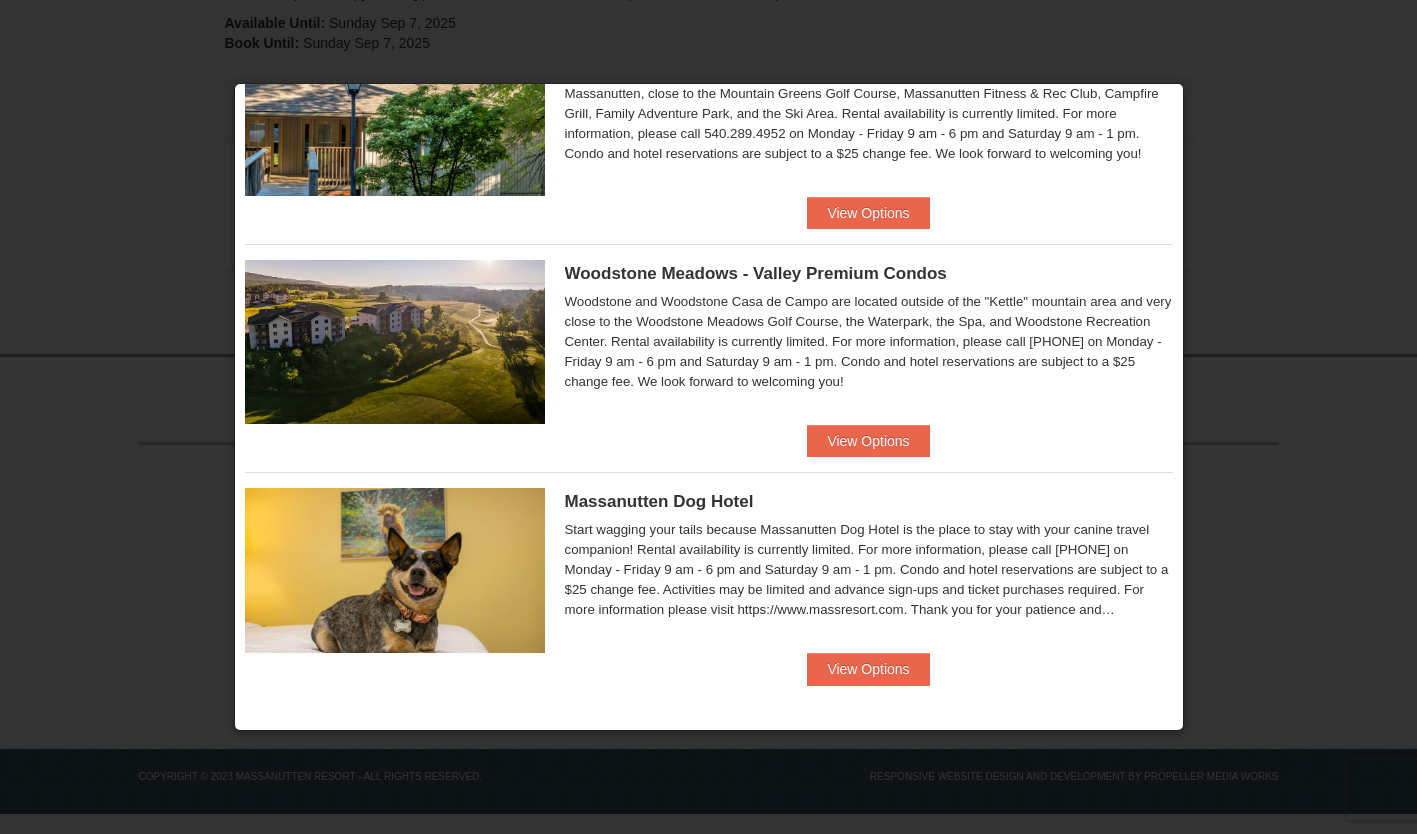 click on "Woodstone Meadows - Valley Premium Condos" at bounding box center (756, 273) 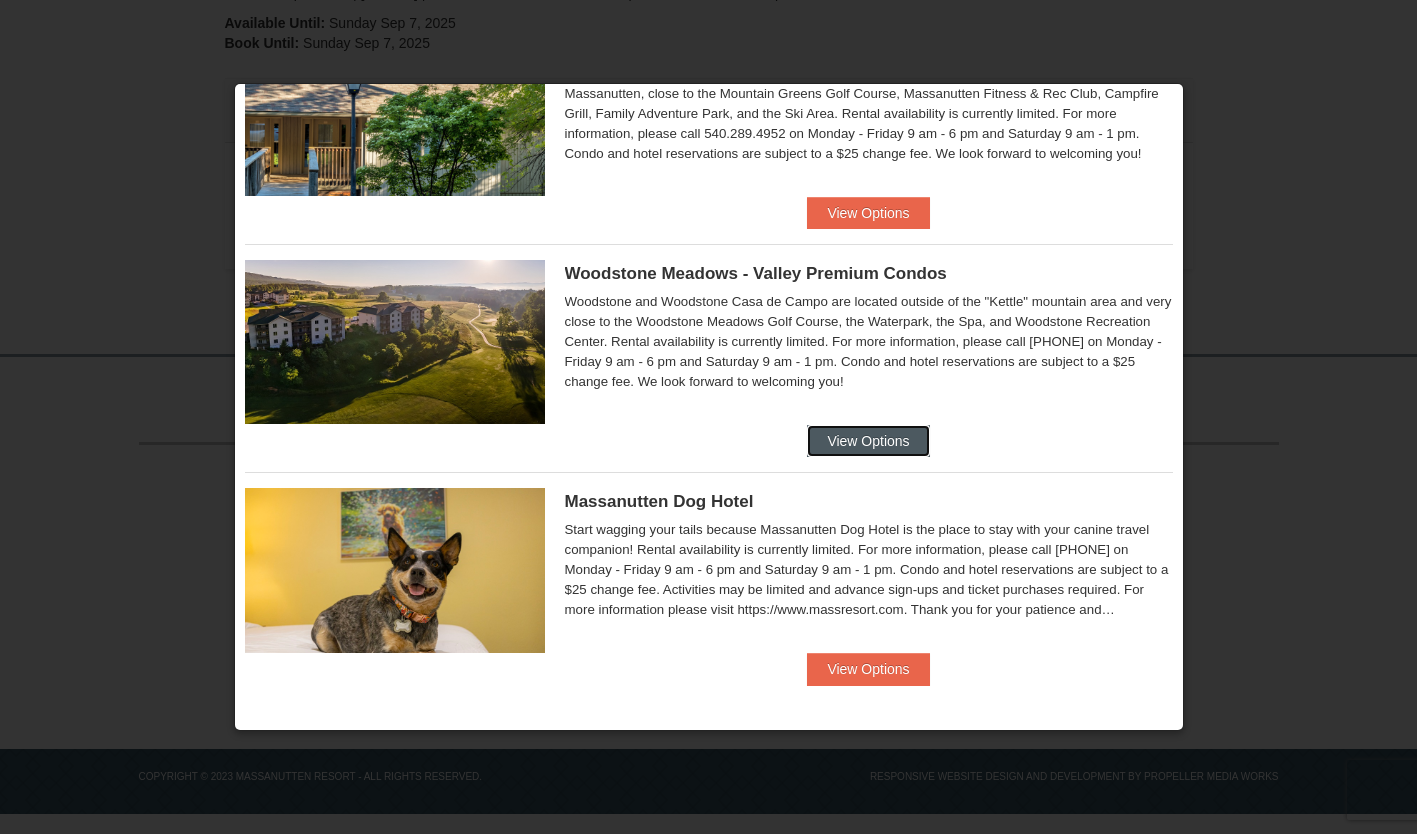 click on "View Options" at bounding box center [868, 441] 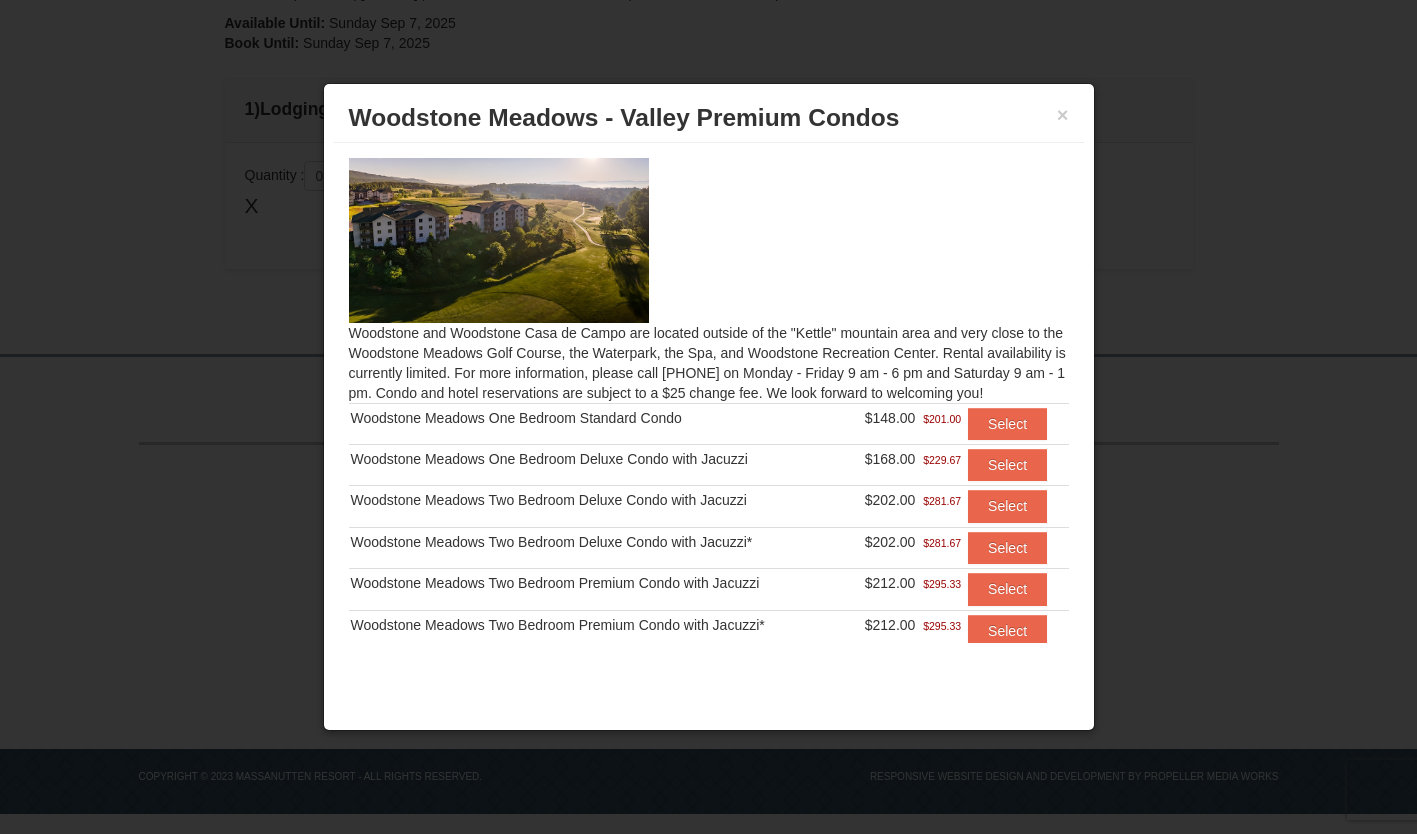 click at bounding box center [499, 240] 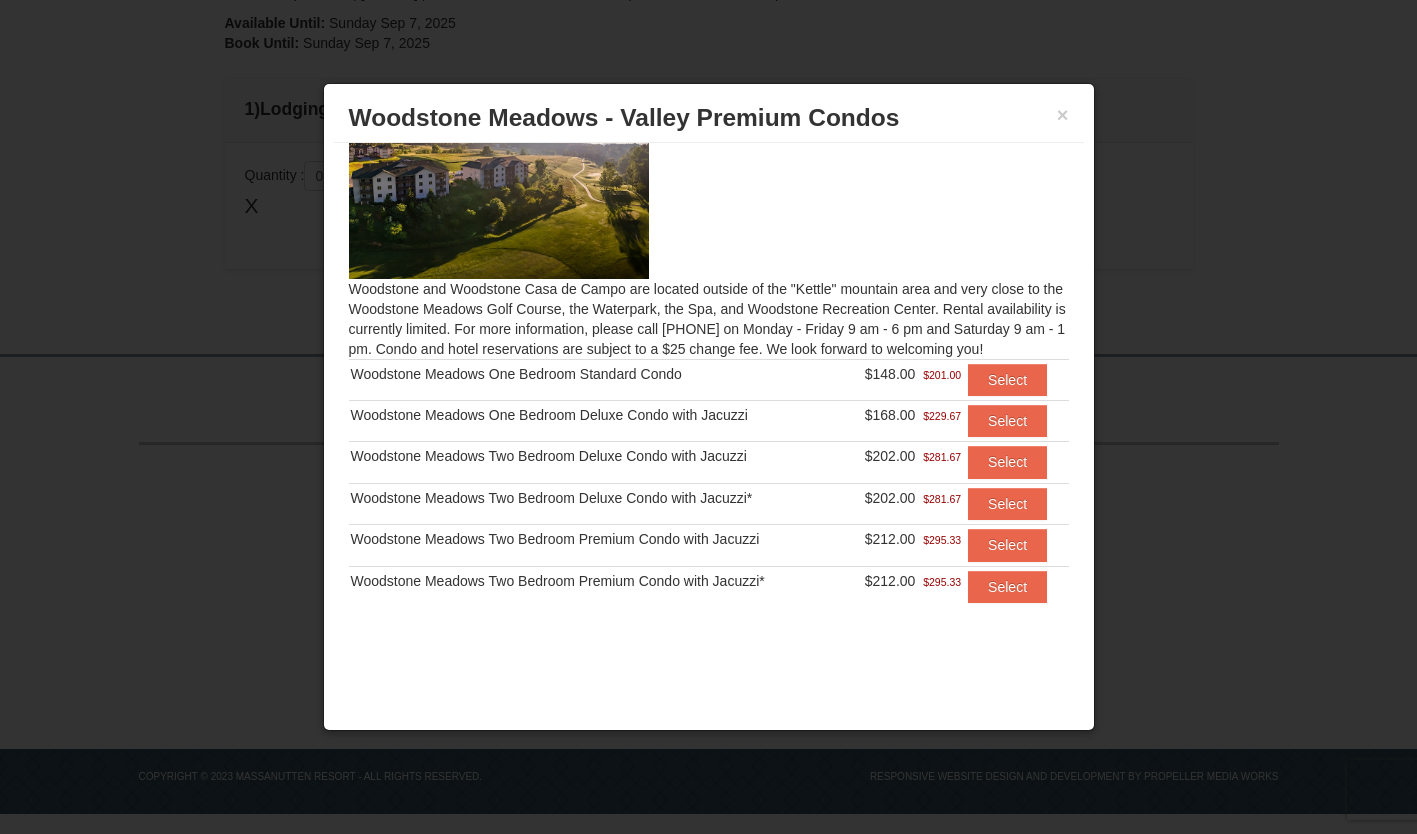 scroll, scrollTop: 63, scrollLeft: 0, axis: vertical 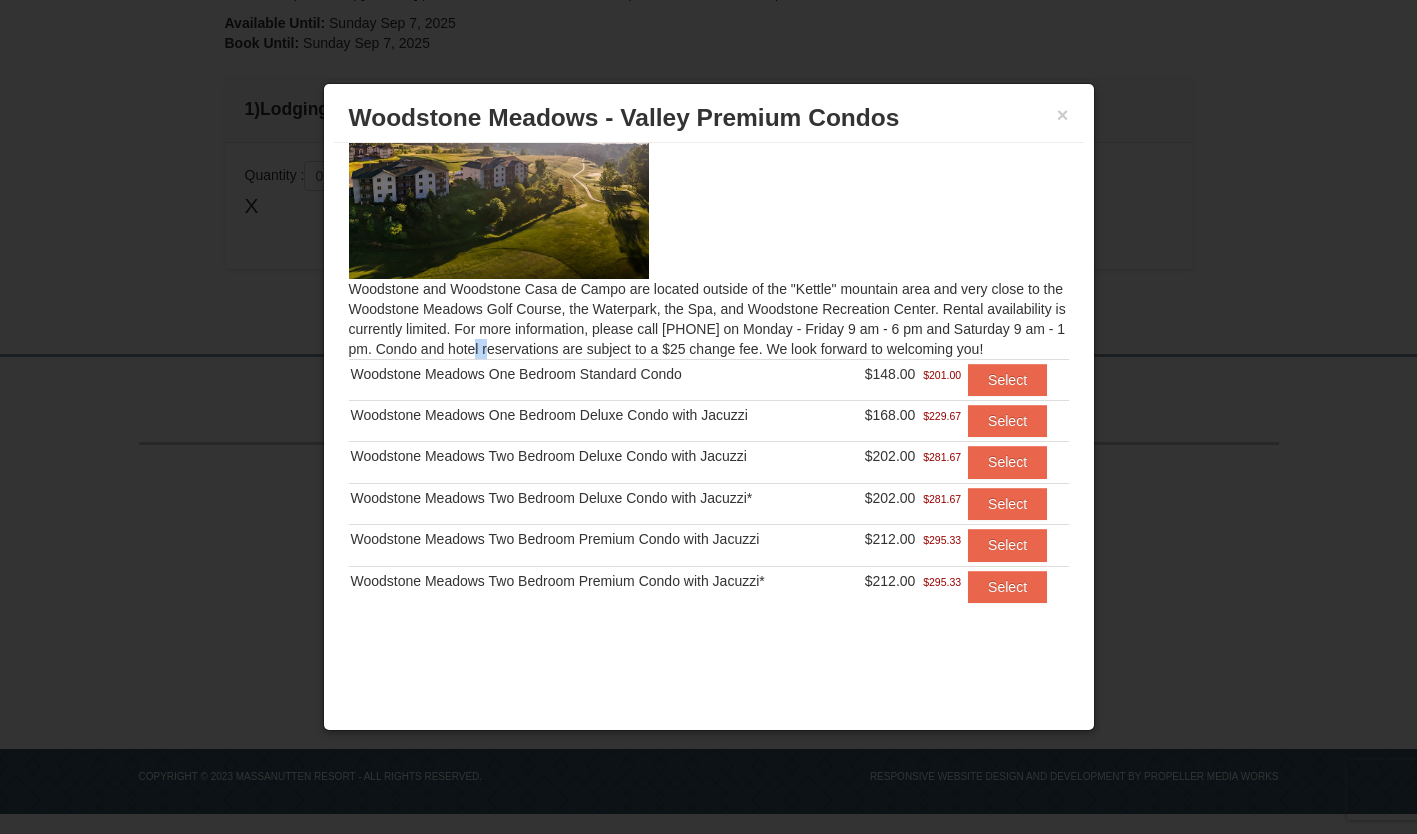click on "Woodstone and Woodstone Casa de Campo are located outside of the "Kettle" mountain area and very close to the Woodstone Meadows Golf Course, the Waterpark, the Spa, and Woodstone Recreation Center.
Rental availability is currently limited. For more information, please call 540.289.4952 on Monday - Friday 9 am - 6 pm and Saturday 9 am - 1 pm. Condo and hotel reservations are subject to a $25 change fee.
We look forward to welcoming you!
Woodstone Meadows One Bedroom Standard Condo
$148.00
Select Select Select" at bounding box center (709, 392) 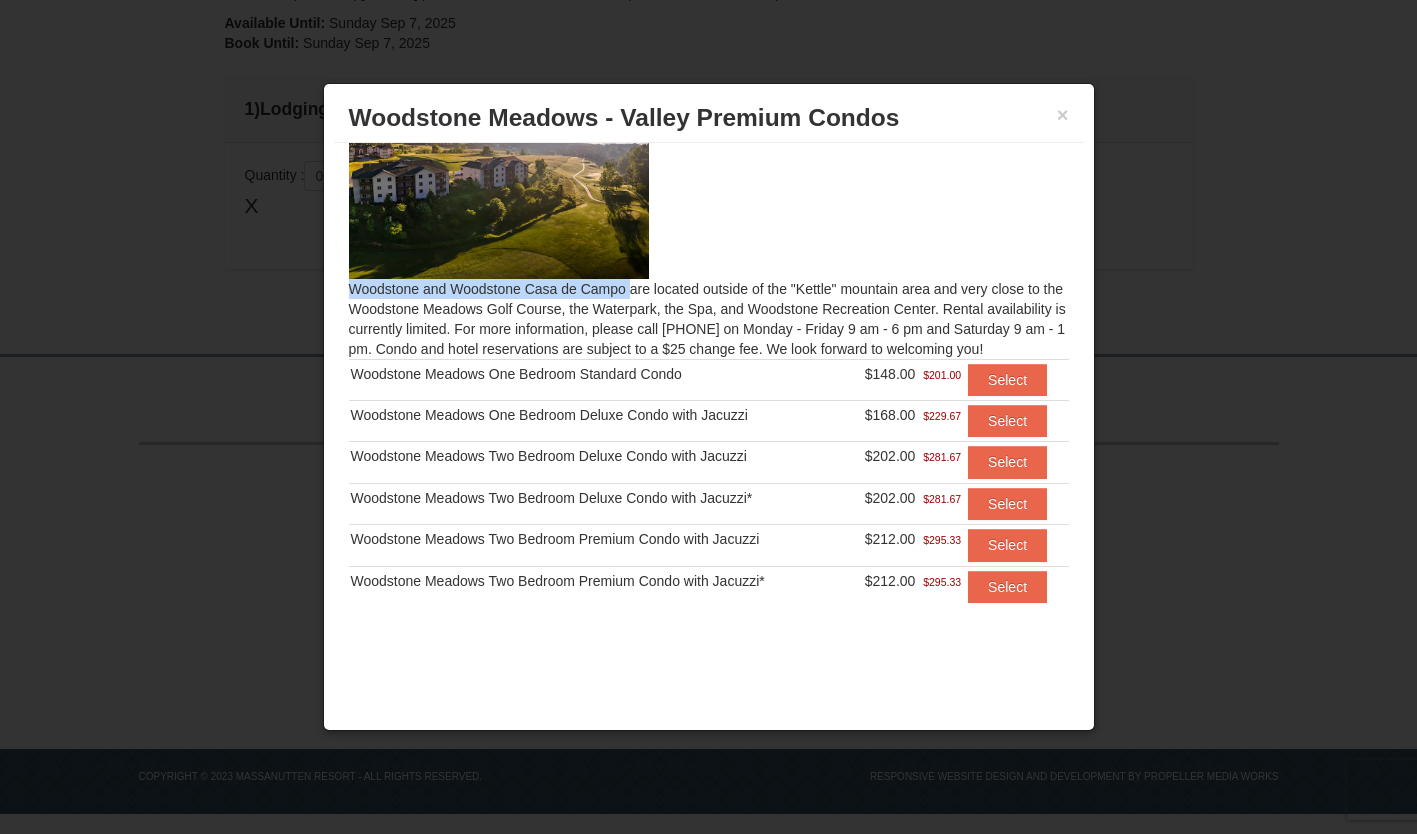 click on "Woodstone and Woodstone Casa de Campo are located outside of the "Kettle" mountain area and very close to the Woodstone Meadows Golf Course, the Waterpark, the Spa, and Woodstone Recreation Center.
Rental availability is currently limited. For more information, please call 540.289.4952 on Monday - Friday 9 am - 6 pm and Saturday 9 am - 1 pm. Condo and hotel reservations are subject to a $25 change fee.
We look forward to welcoming you!
Woodstone Meadows One Bedroom Standard Condo
$148.00
Select Select Select" at bounding box center [709, 392] 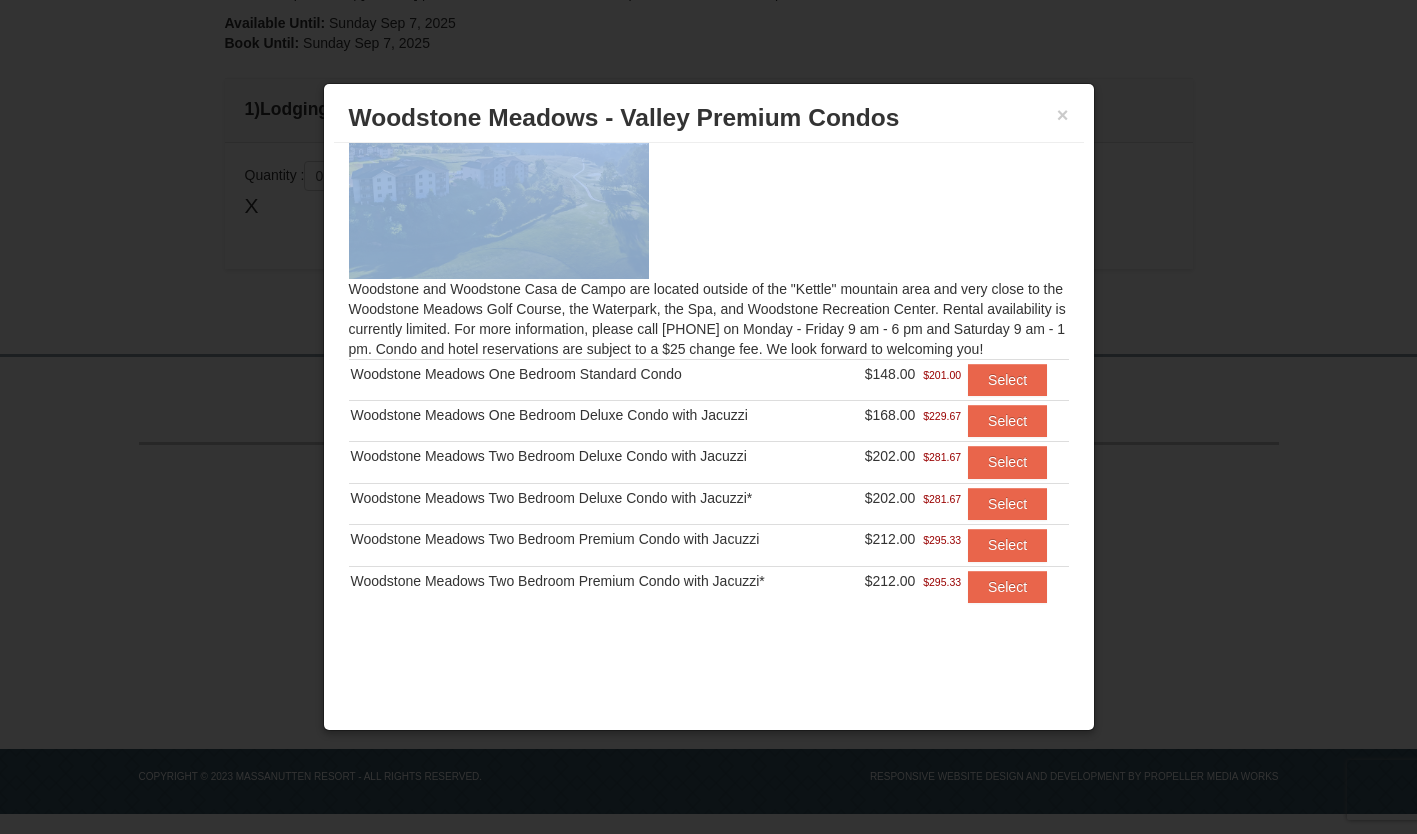 drag, startPoint x: 1066, startPoint y: 307, endPoint x: 1069, endPoint y: 180, distance: 127.03543 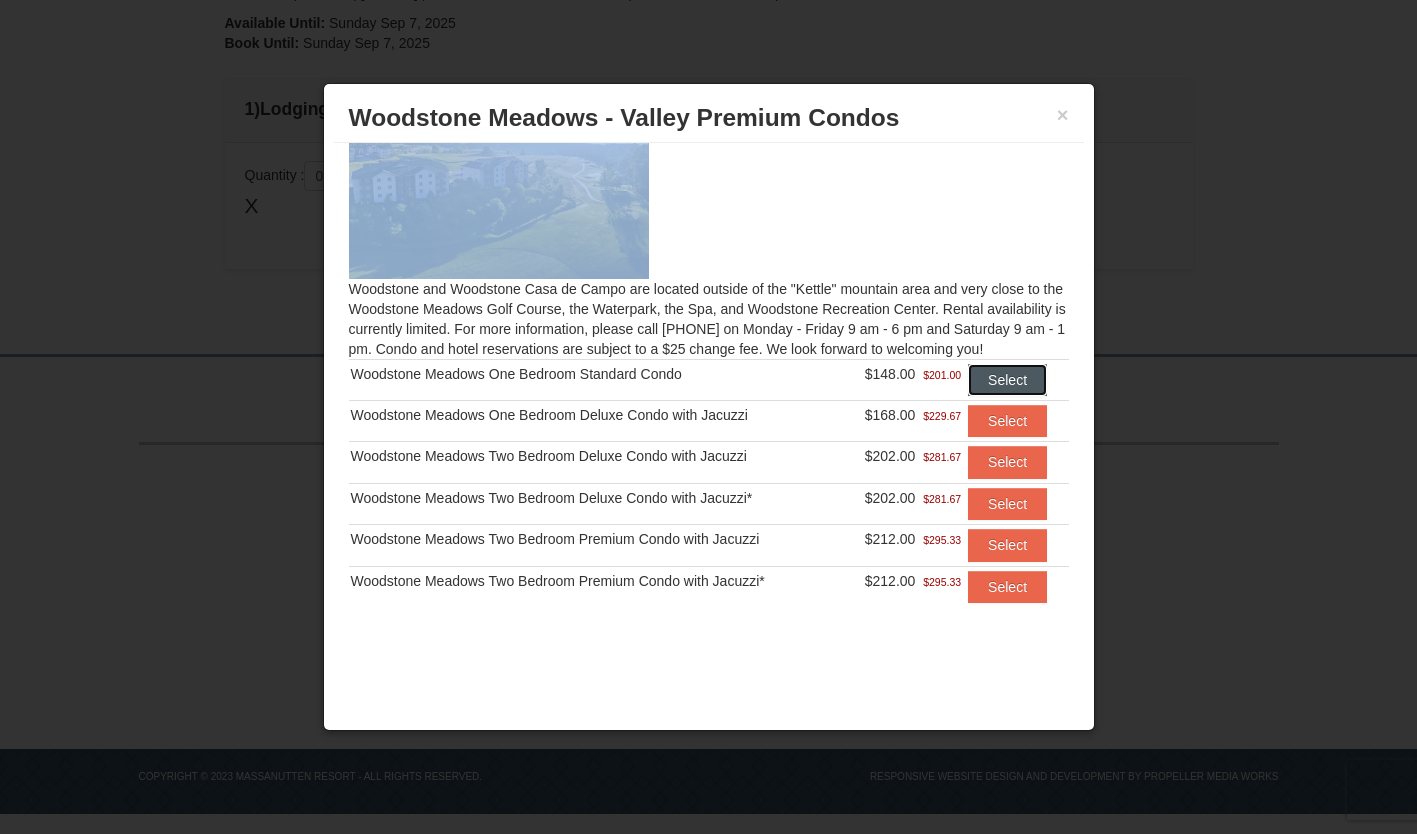 click on "Select" at bounding box center (1007, 380) 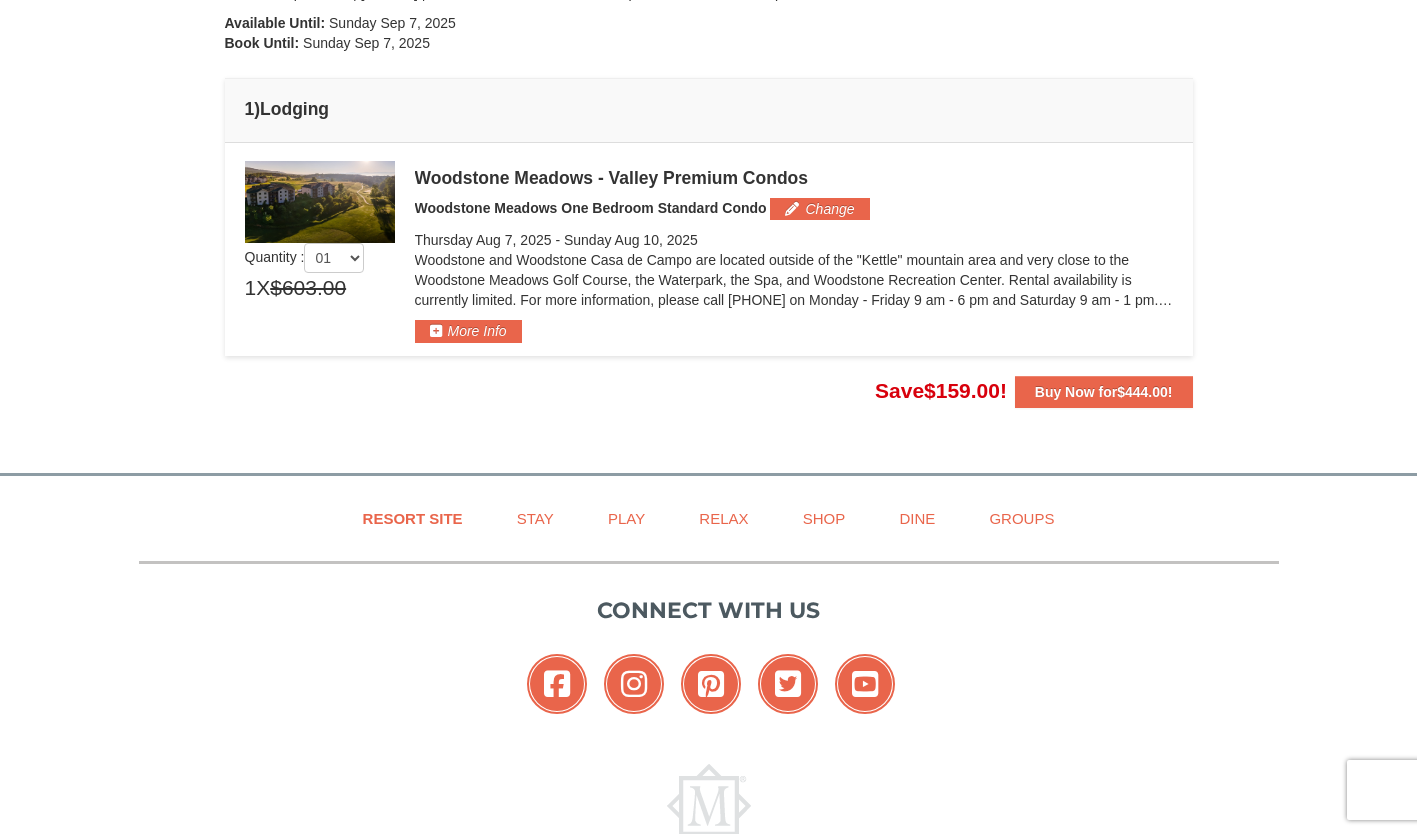click at bounding box center (320, 202) 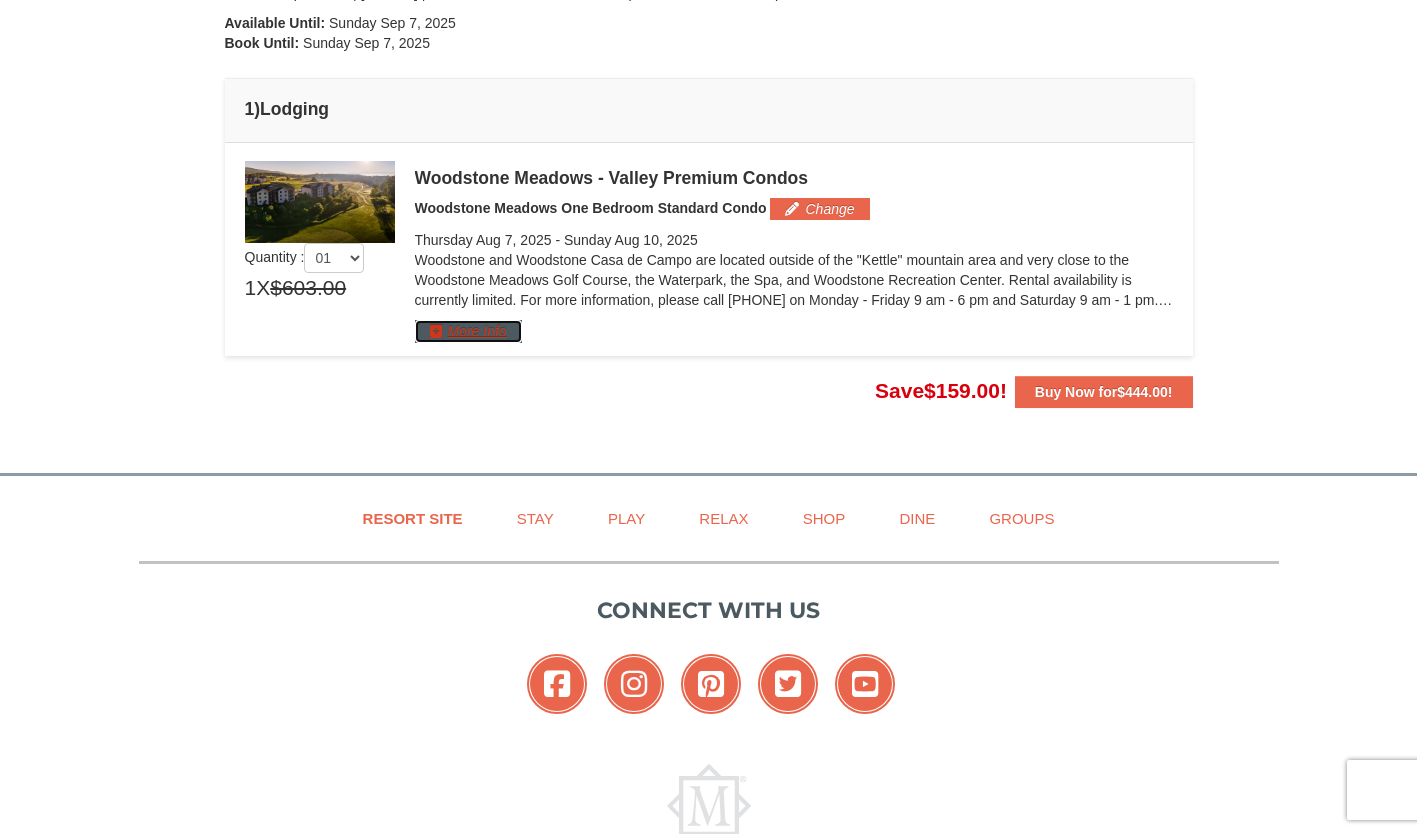click on "More Info" at bounding box center (468, 331) 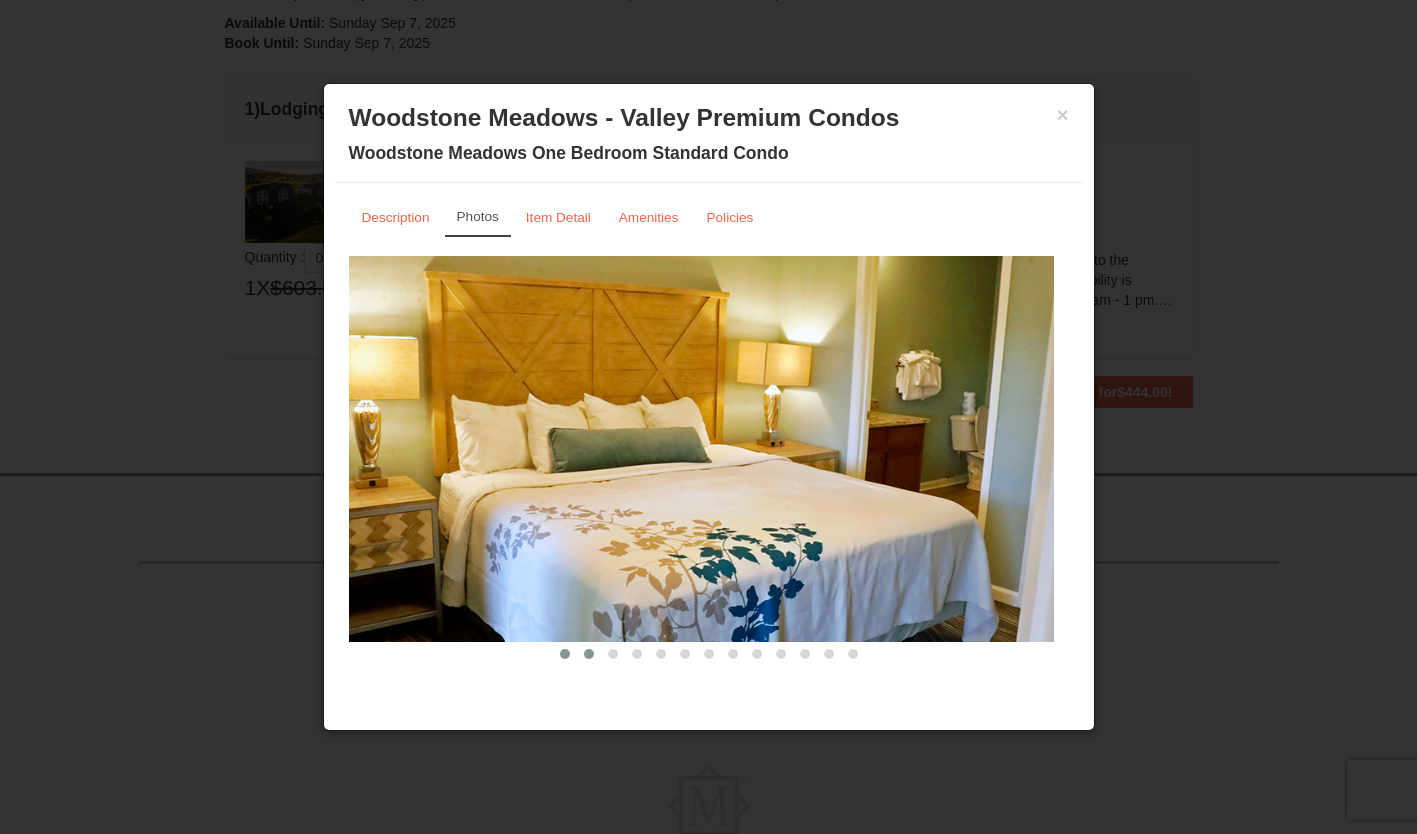 click at bounding box center [589, 654] 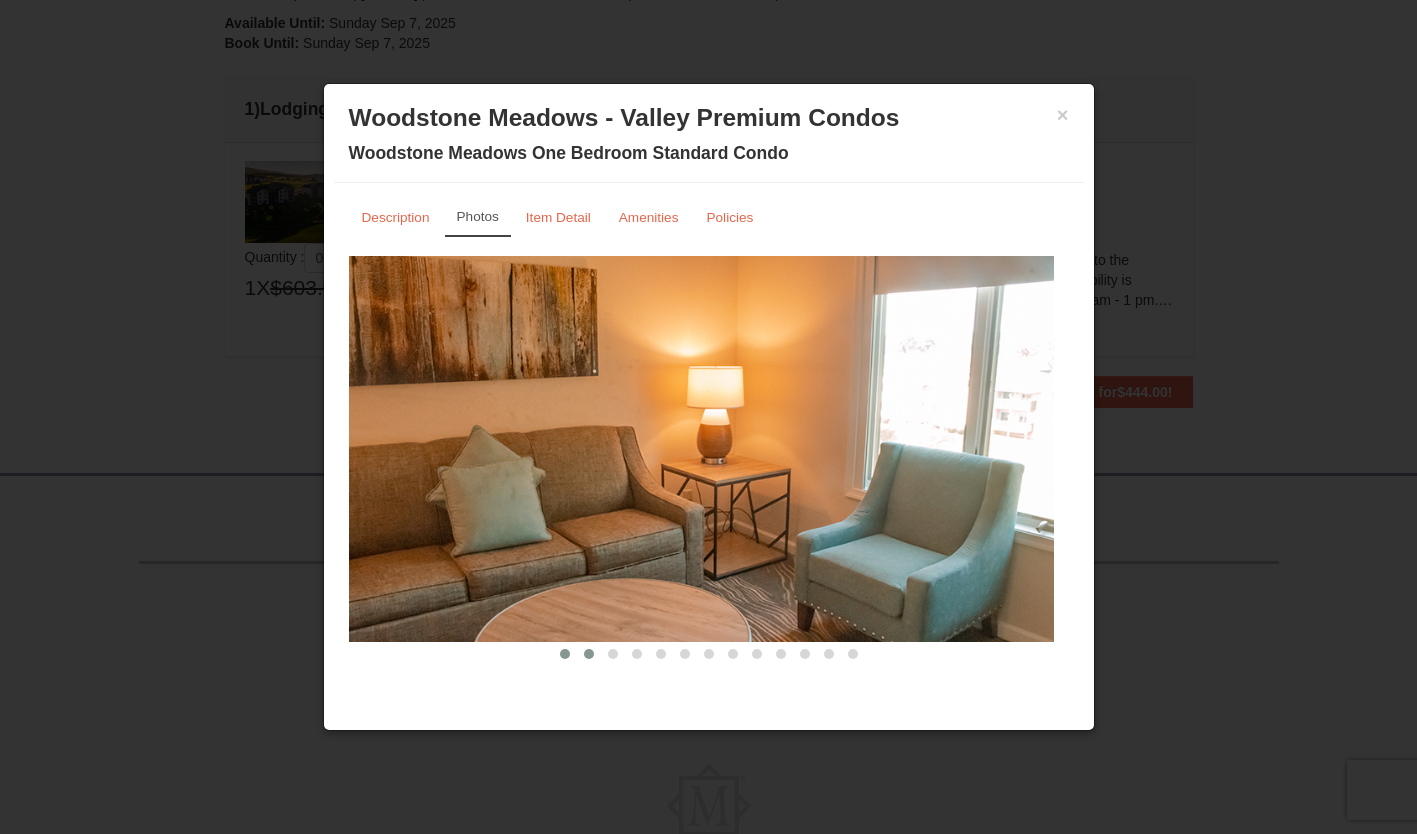 click at bounding box center [565, 654] 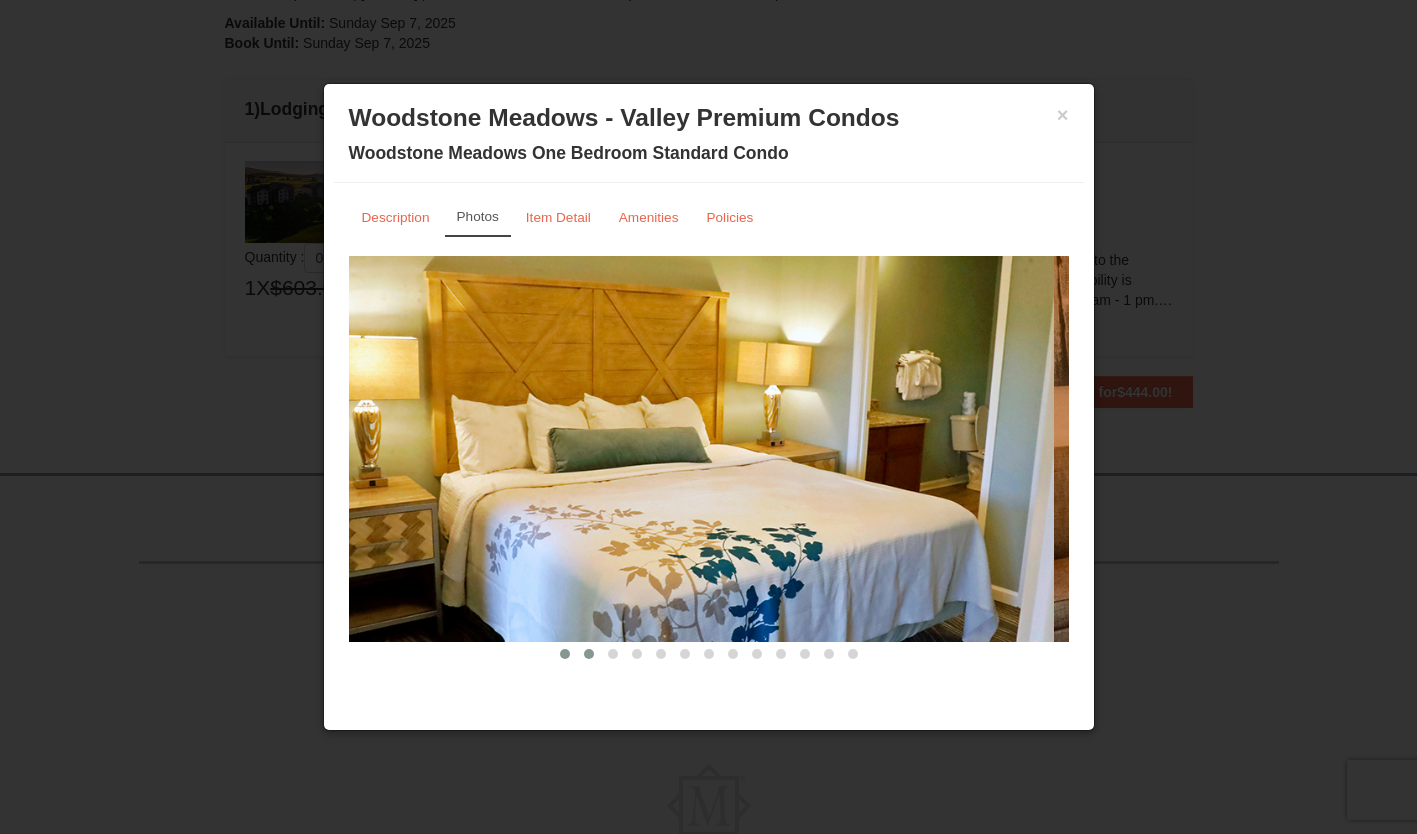 click at bounding box center (589, 654) 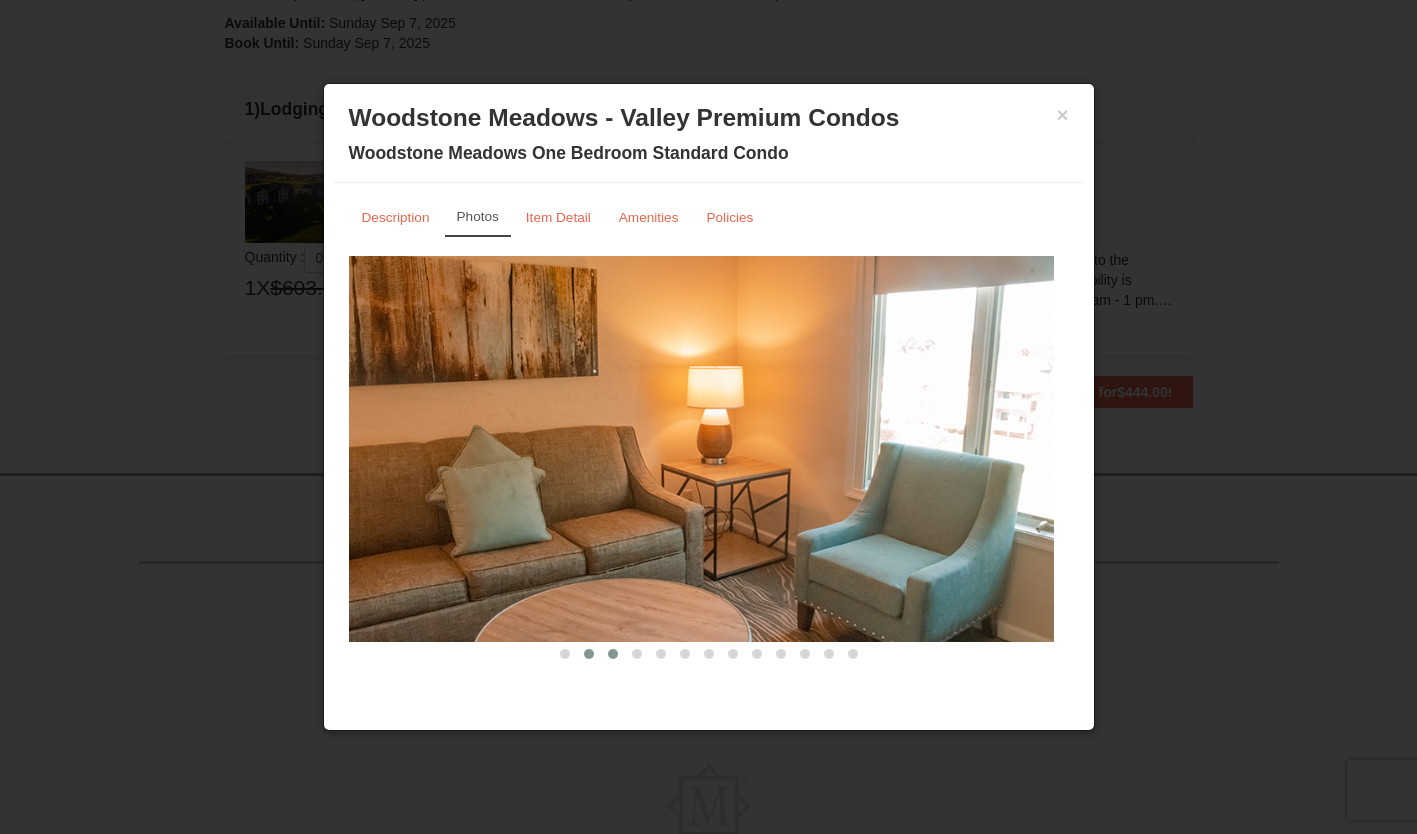 click at bounding box center [613, 654] 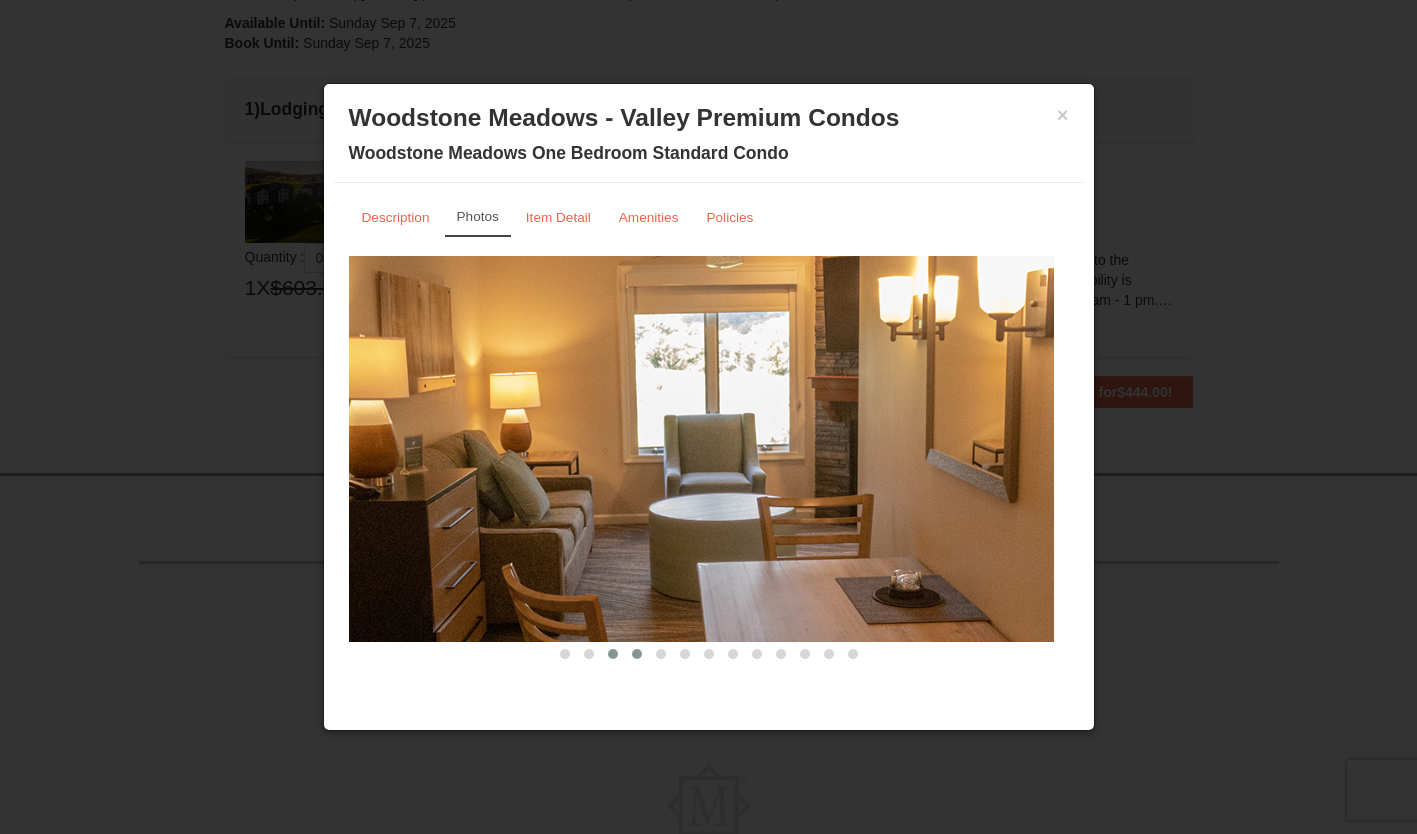 click at bounding box center [637, 654] 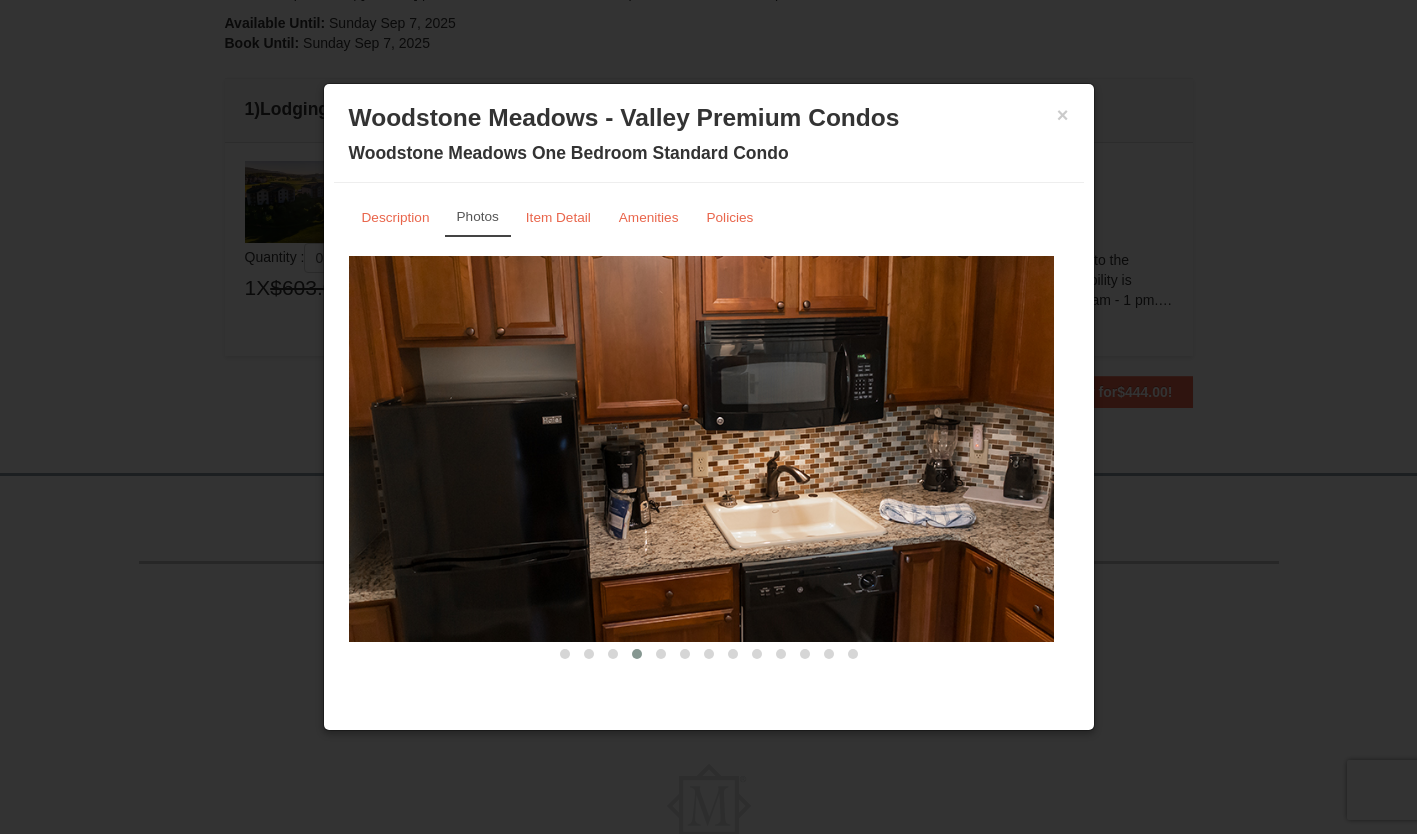 click at bounding box center [637, 654] 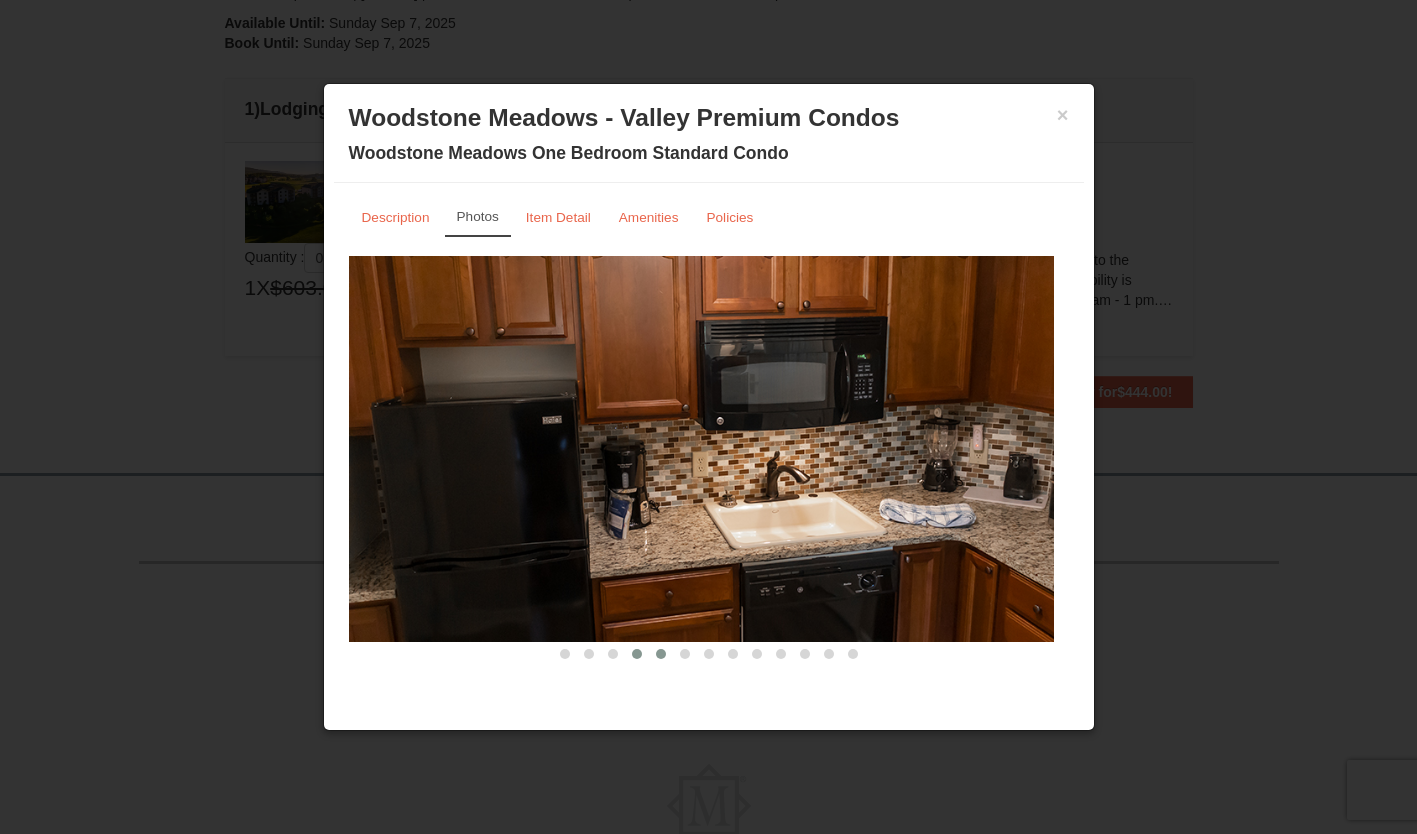 click at bounding box center [661, 654] 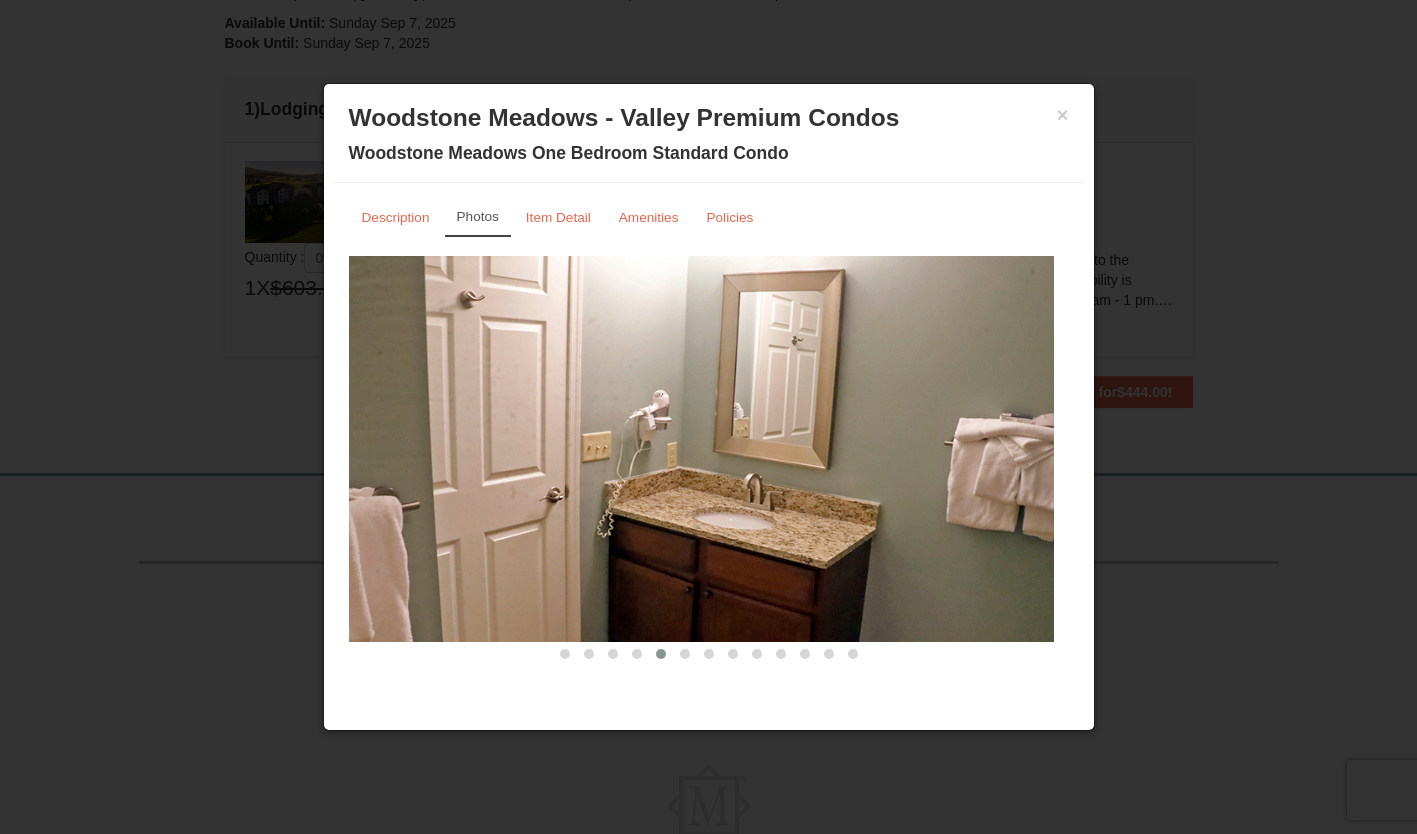 click at bounding box center (661, 654) 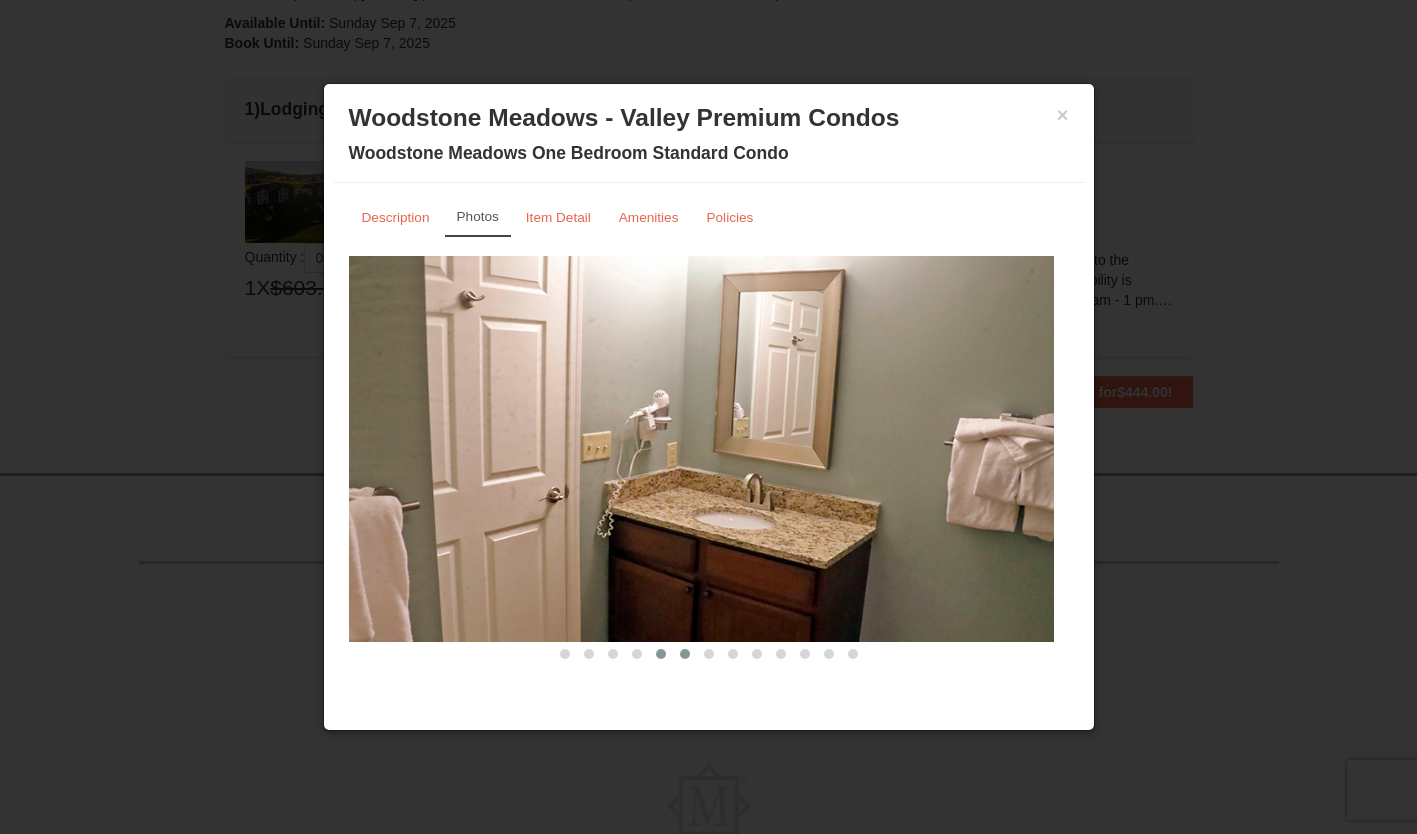 click at bounding box center [685, 654] 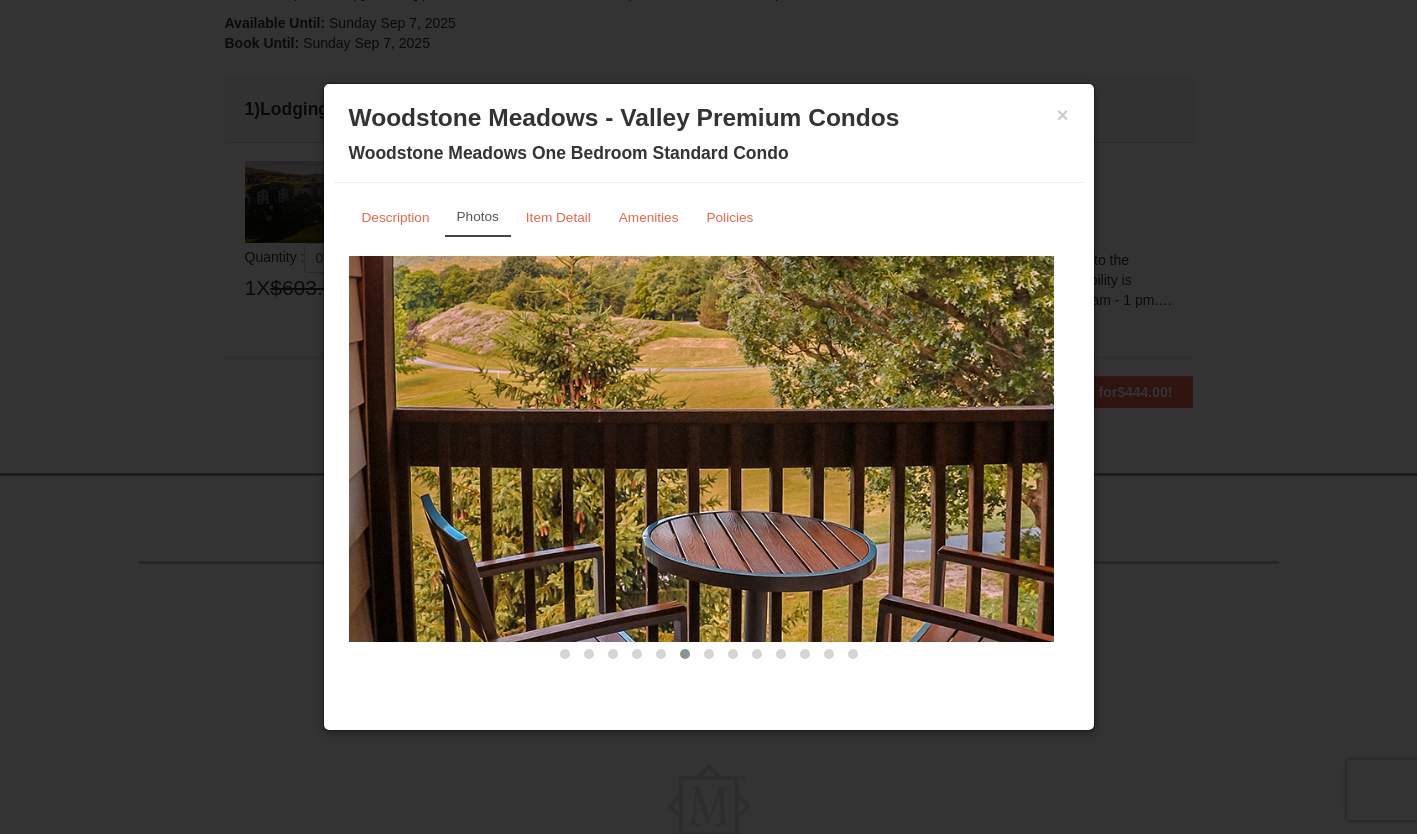 click at bounding box center [685, 654] 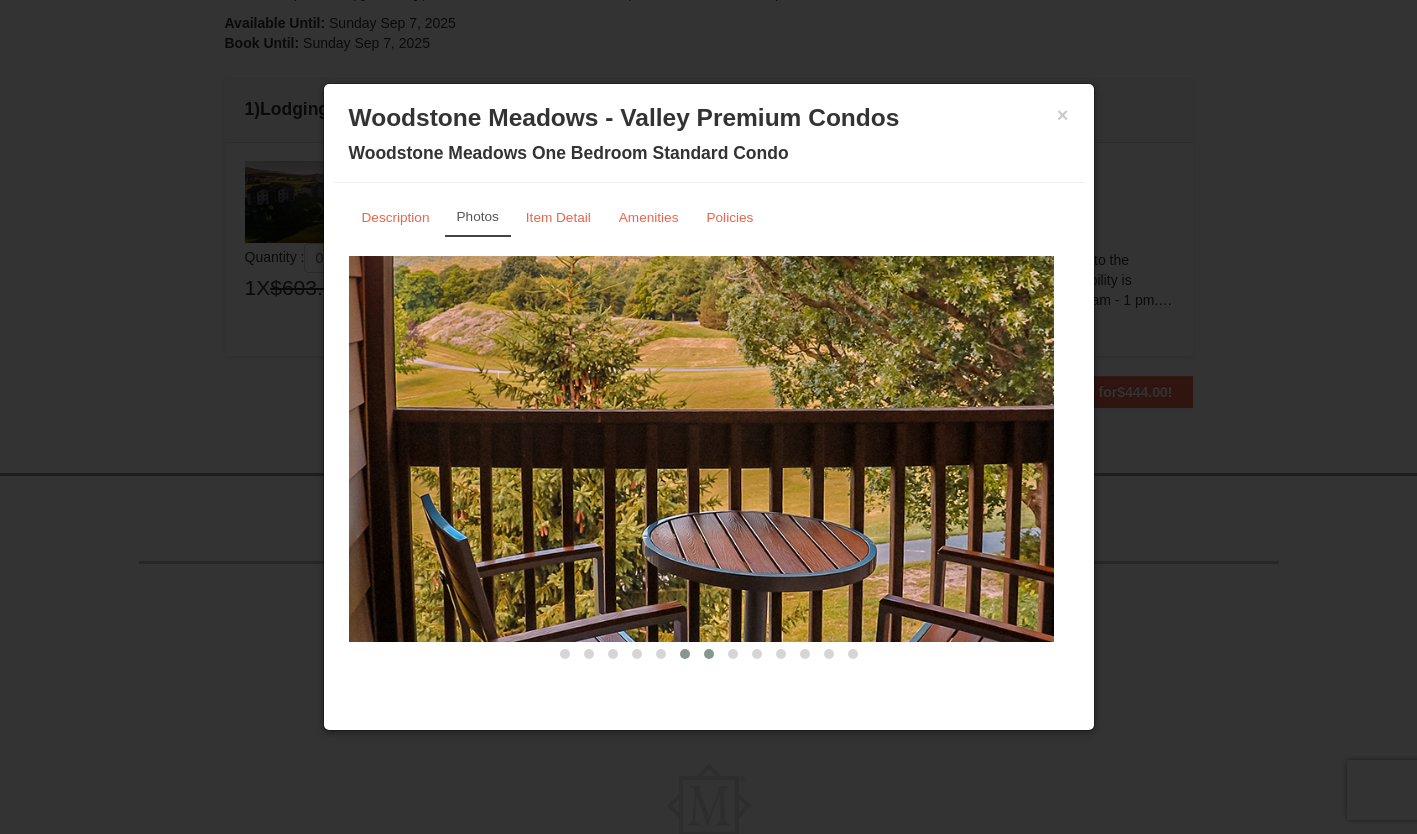 click at bounding box center [709, 654] 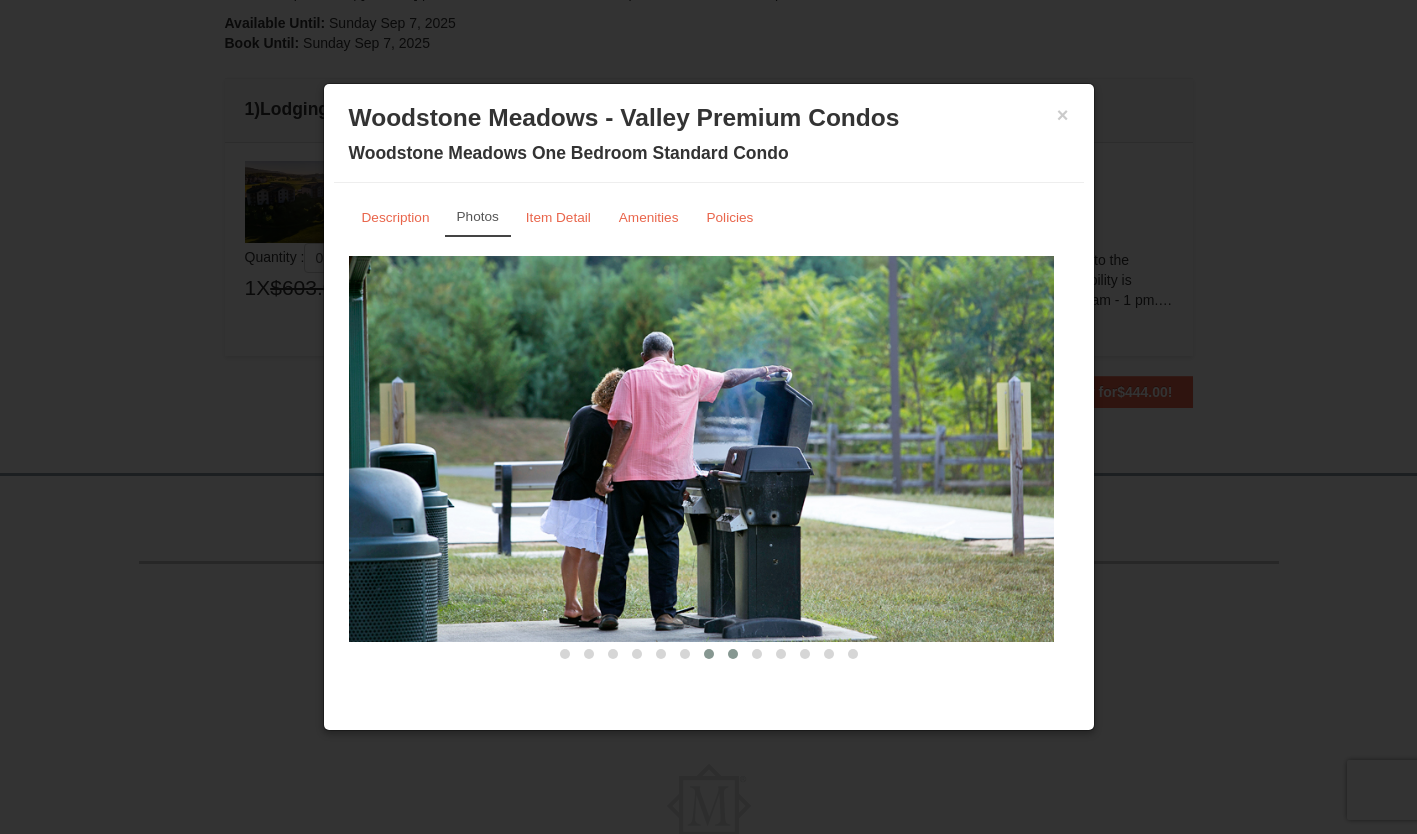 click at bounding box center (733, 654) 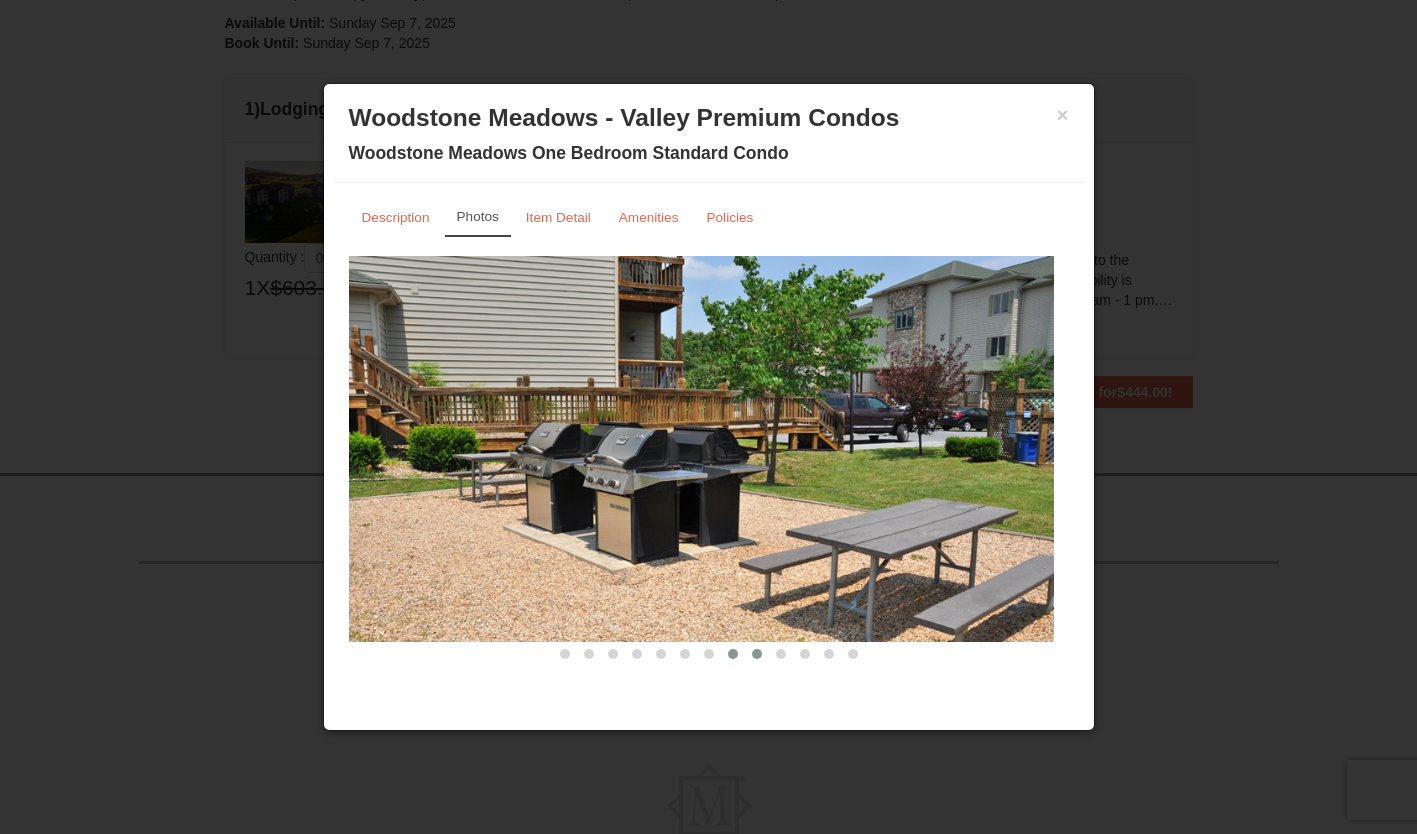 click at bounding box center (757, 654) 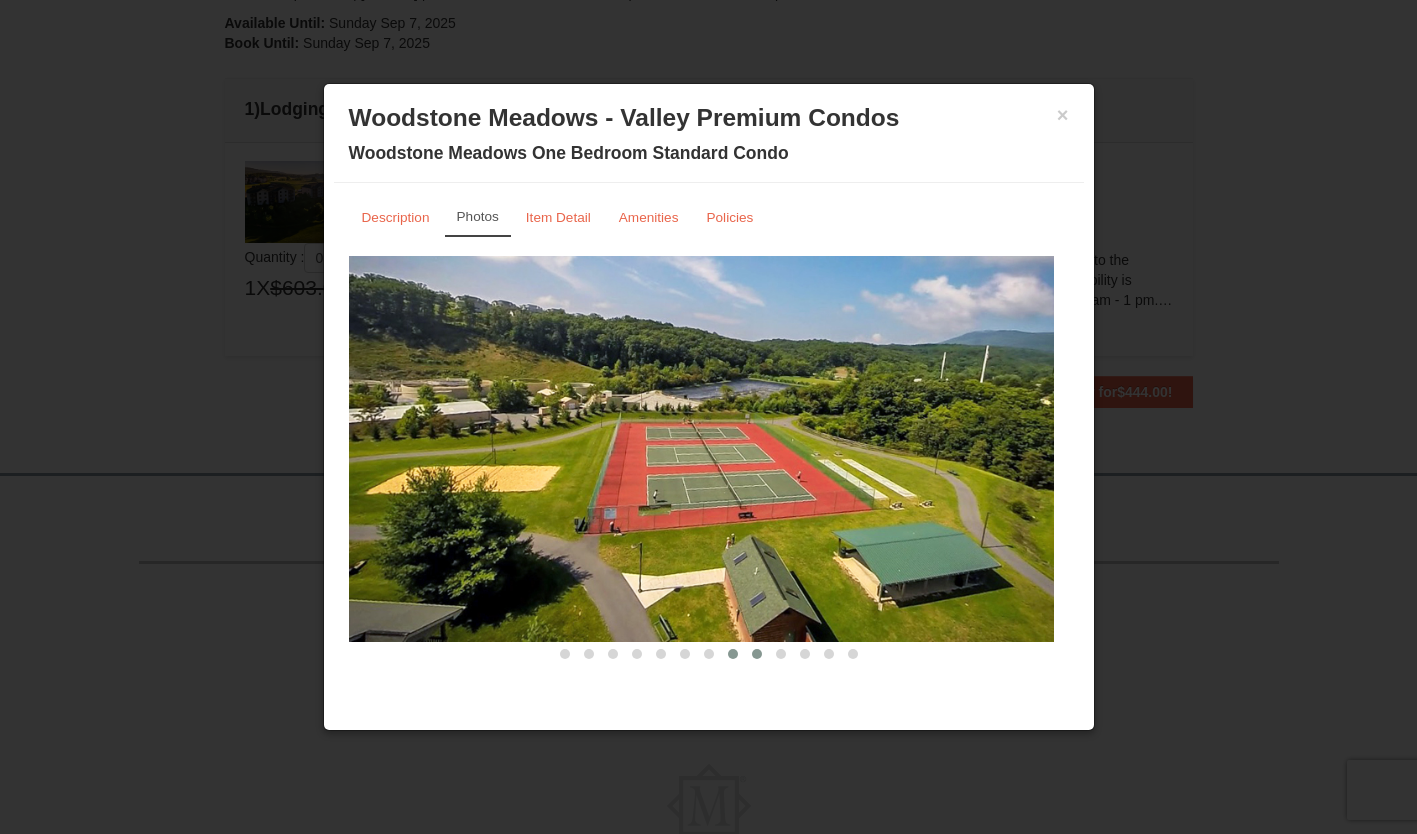 click at bounding box center (733, 654) 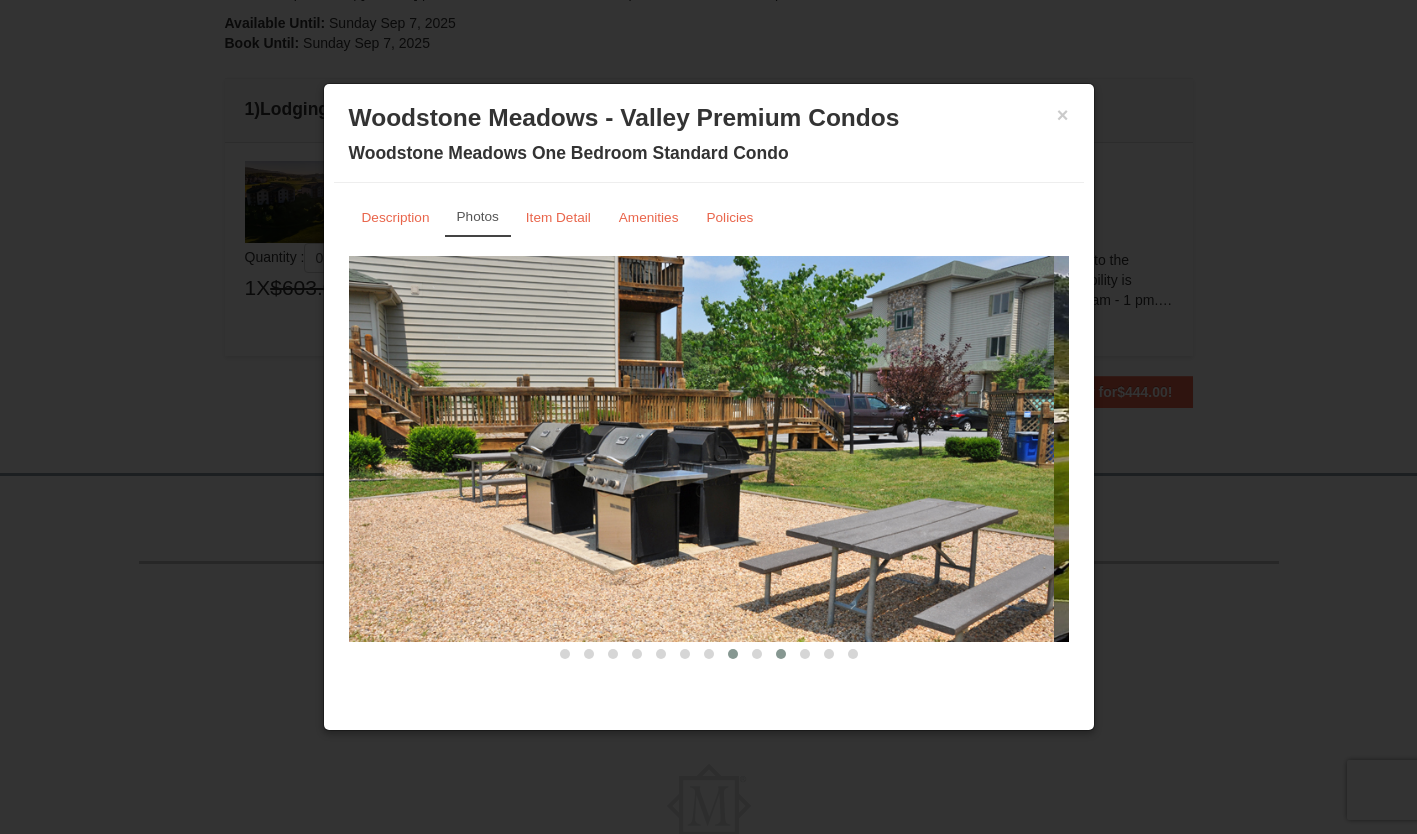click at bounding box center [781, 654] 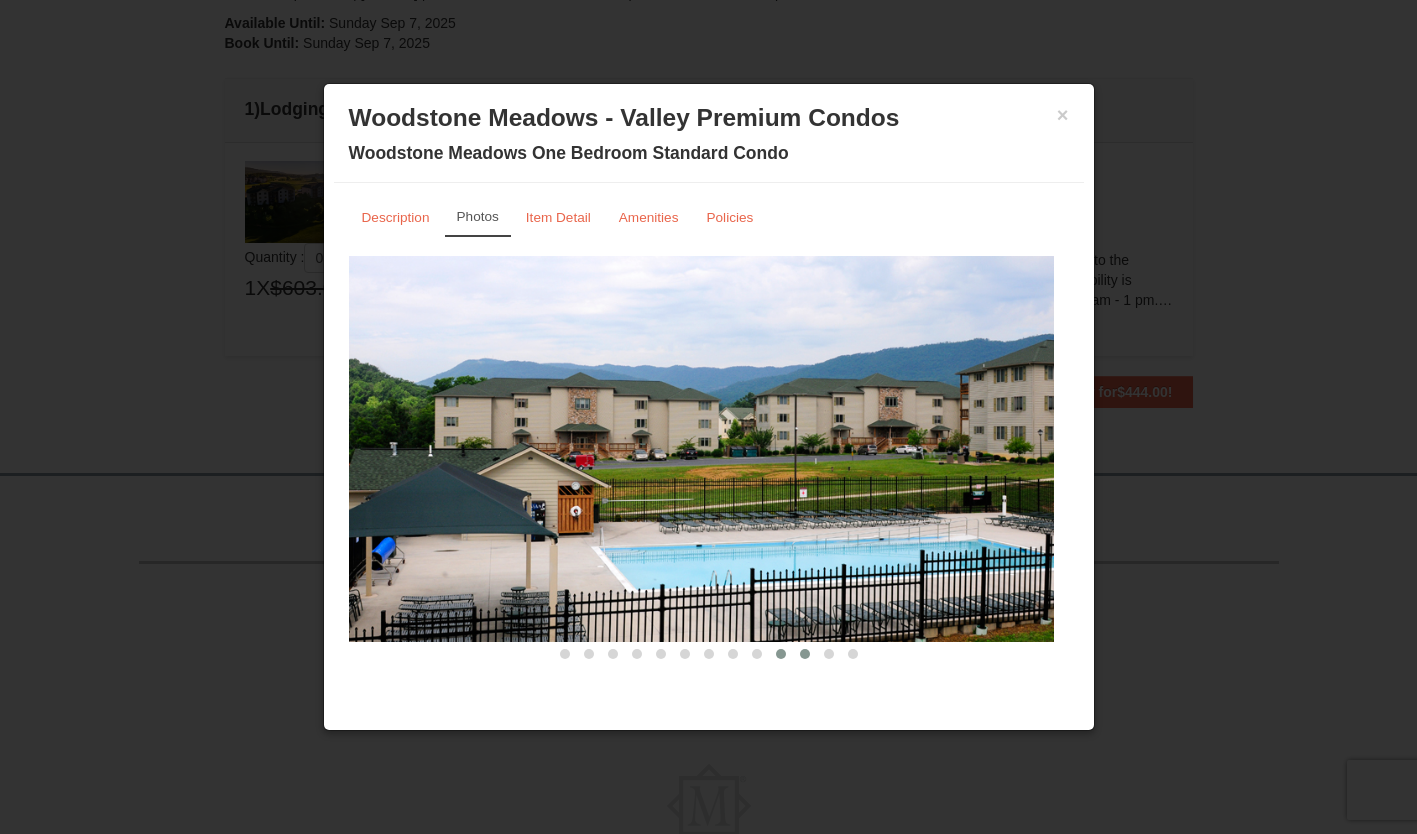 click at bounding box center (805, 654) 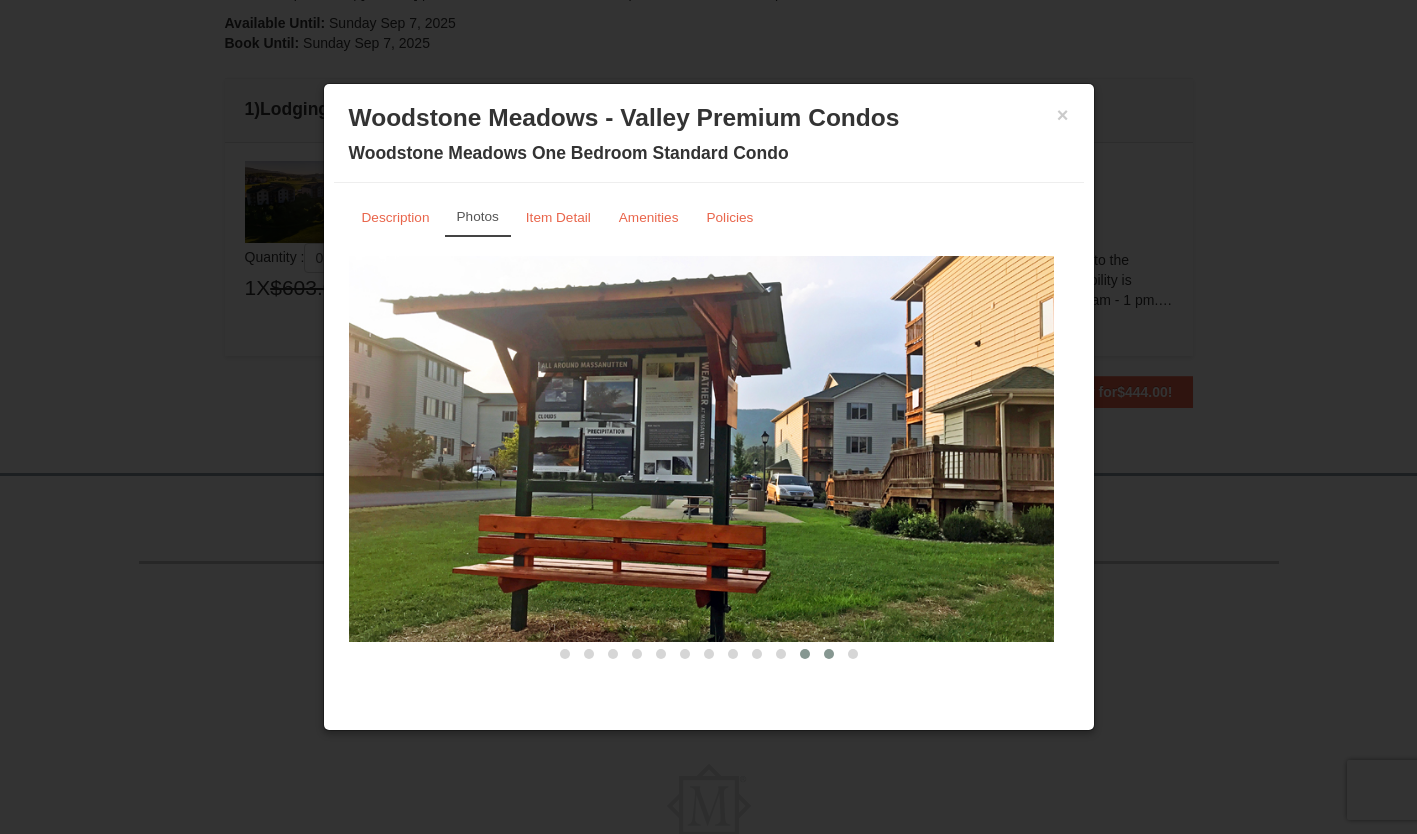 click at bounding box center [829, 654] 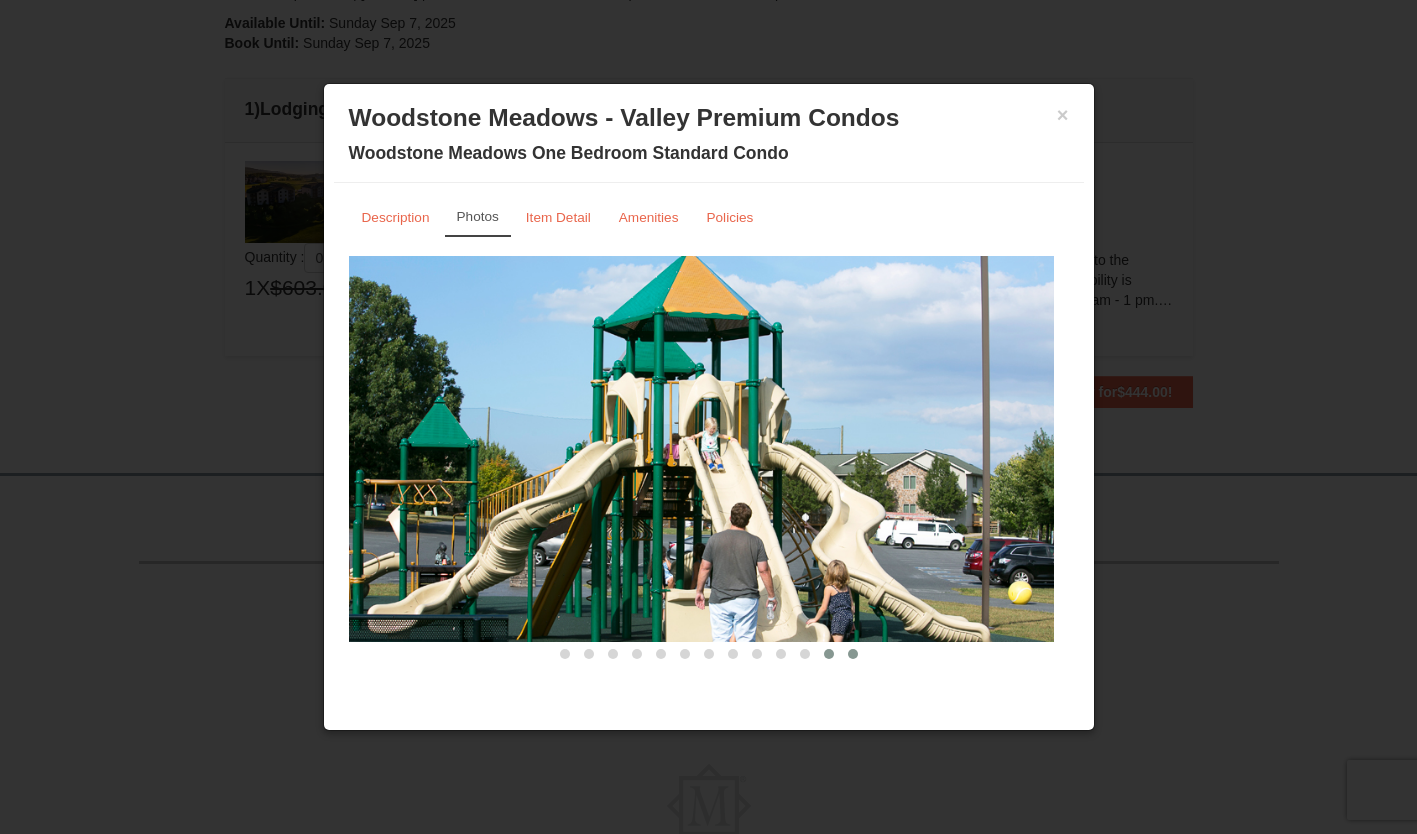 click at bounding box center [853, 654] 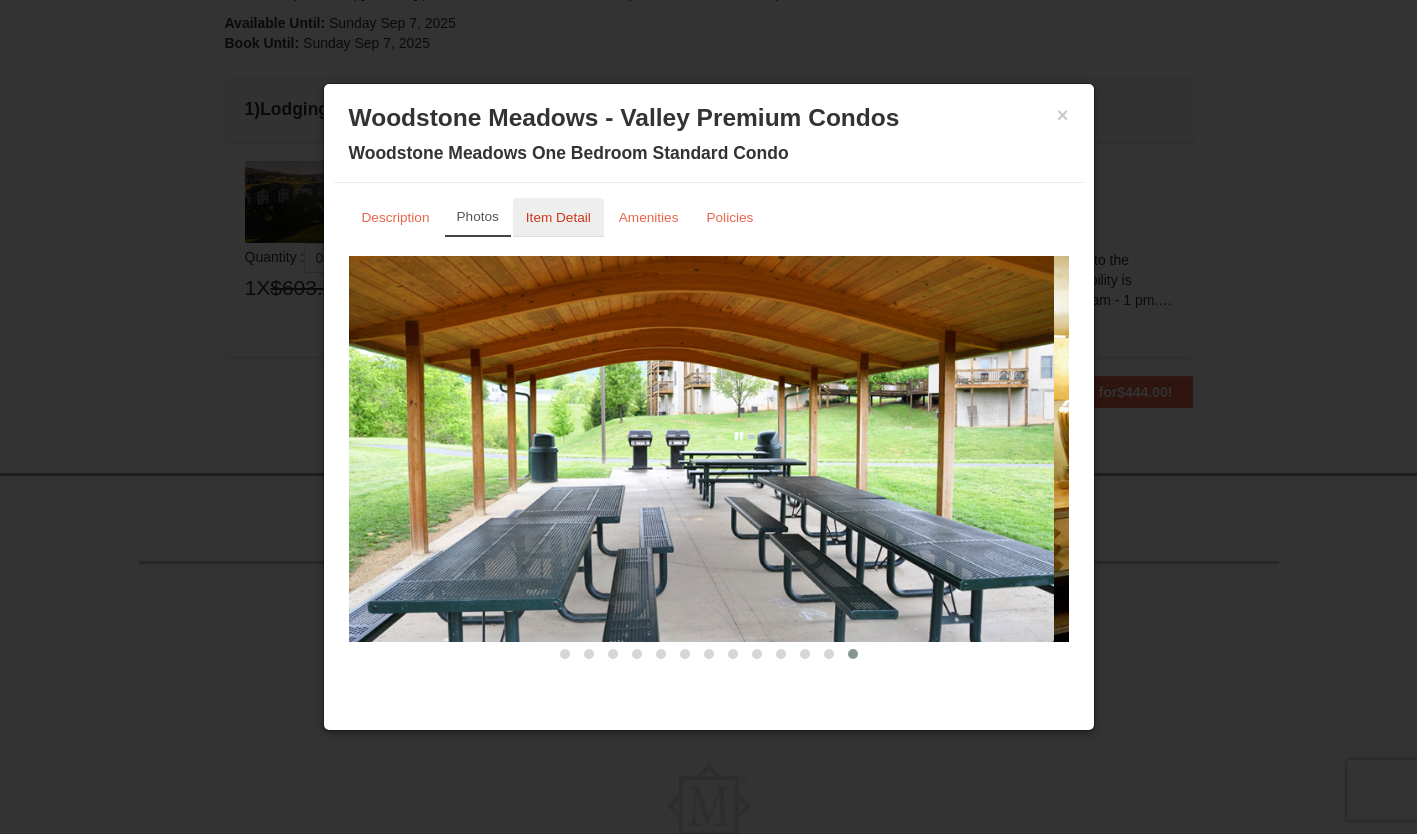 click on "Item Detail" at bounding box center [558, 217] 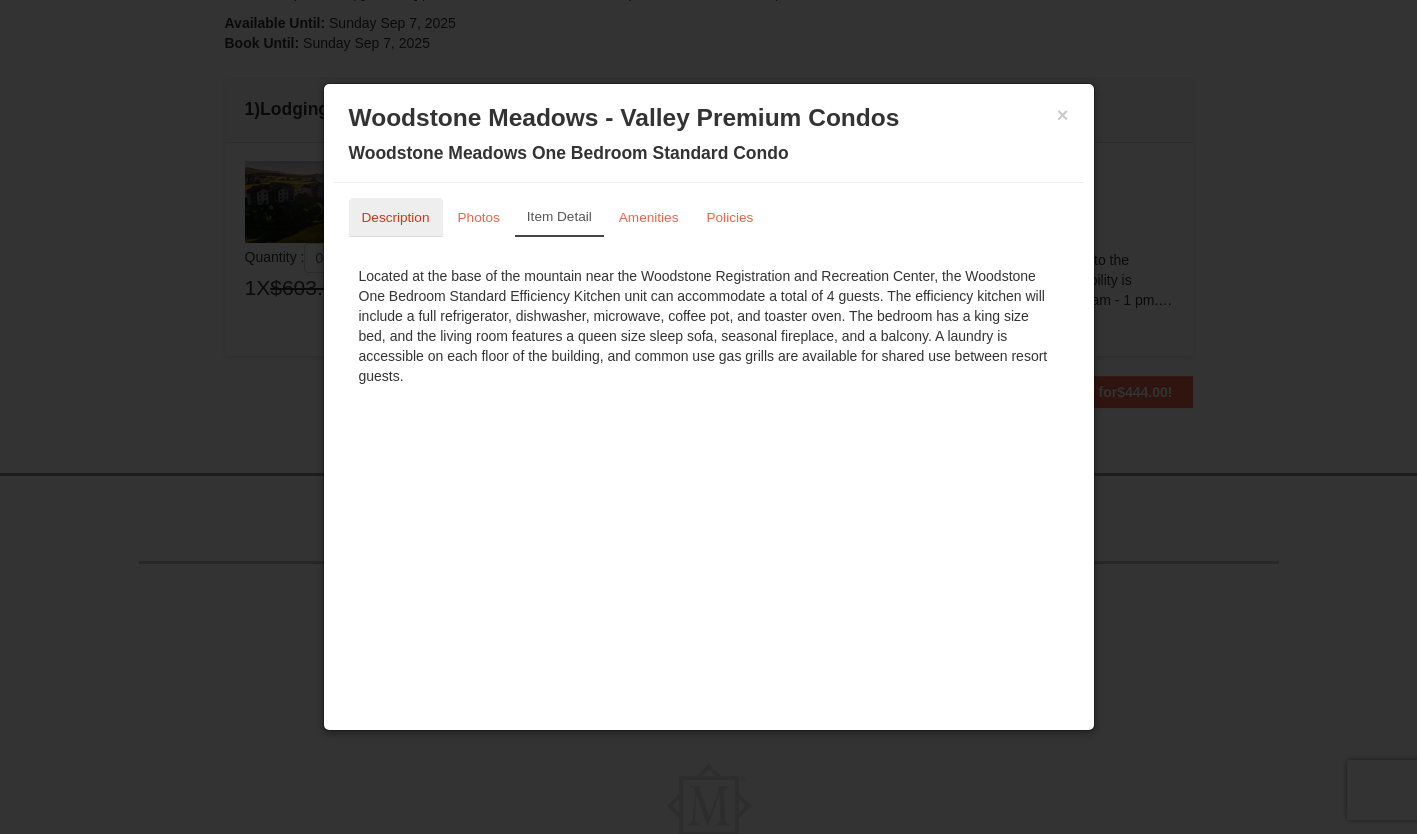 click on "Description" at bounding box center [396, 217] 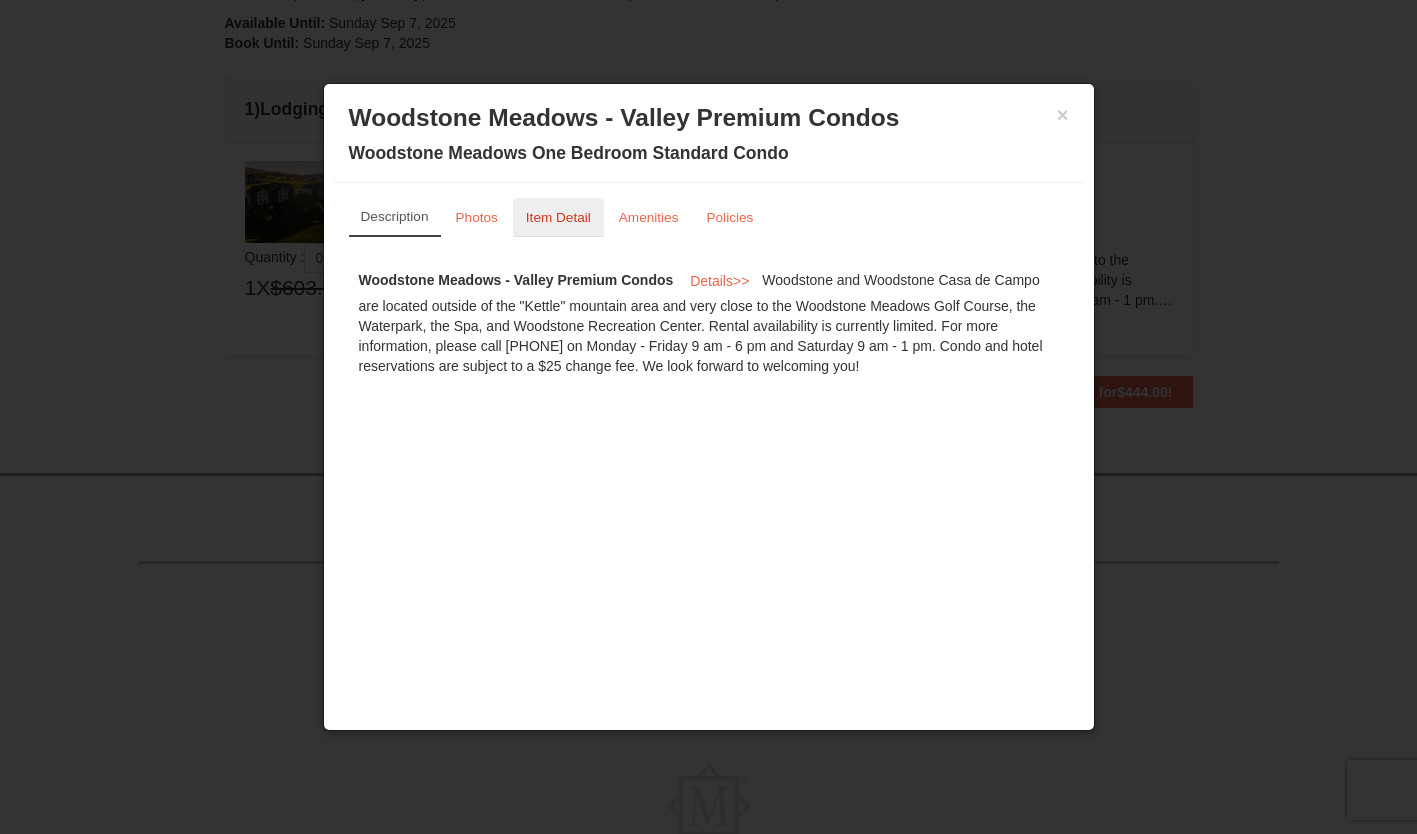 click on "Item Detail" at bounding box center [558, 217] 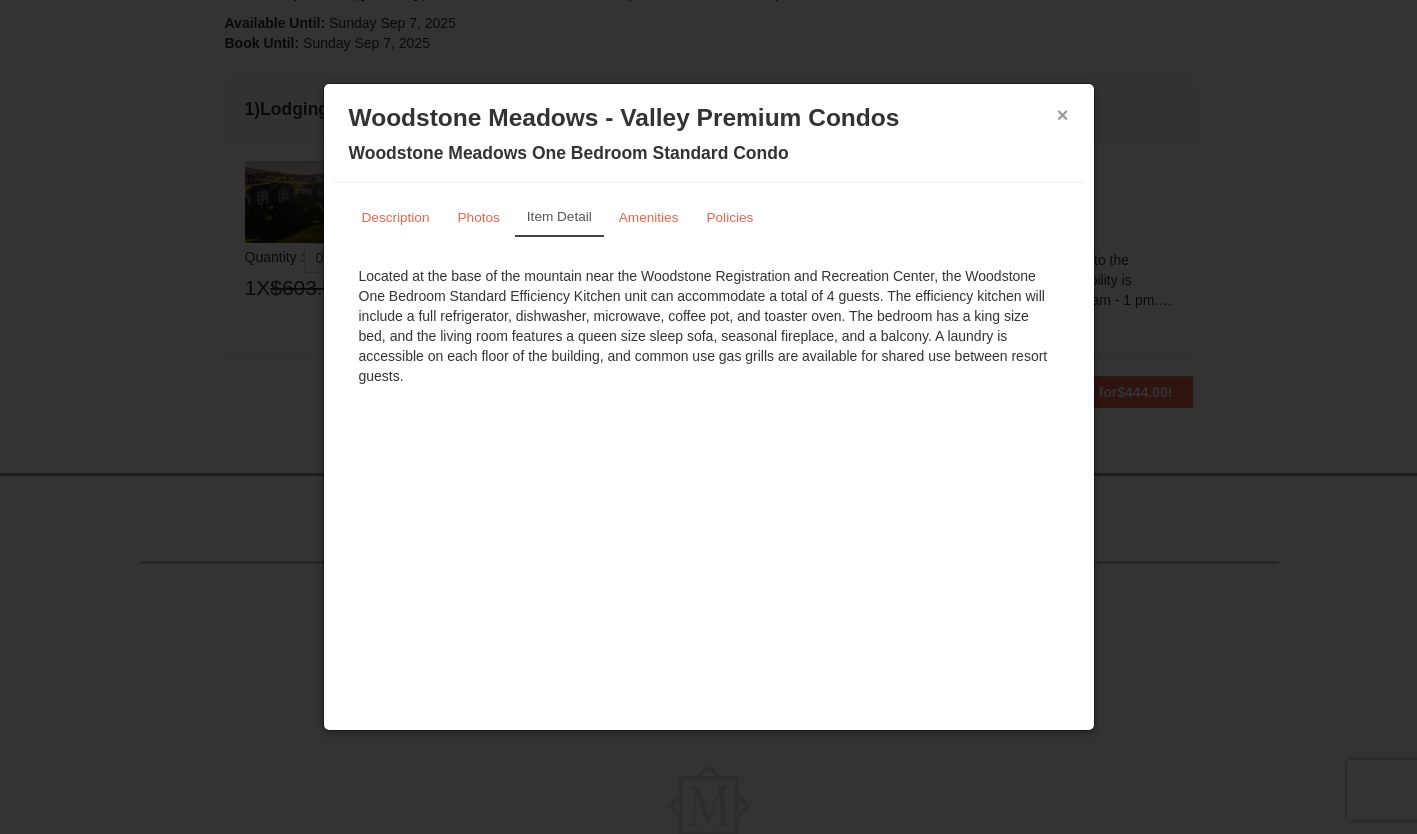 click on "×" at bounding box center [1063, 115] 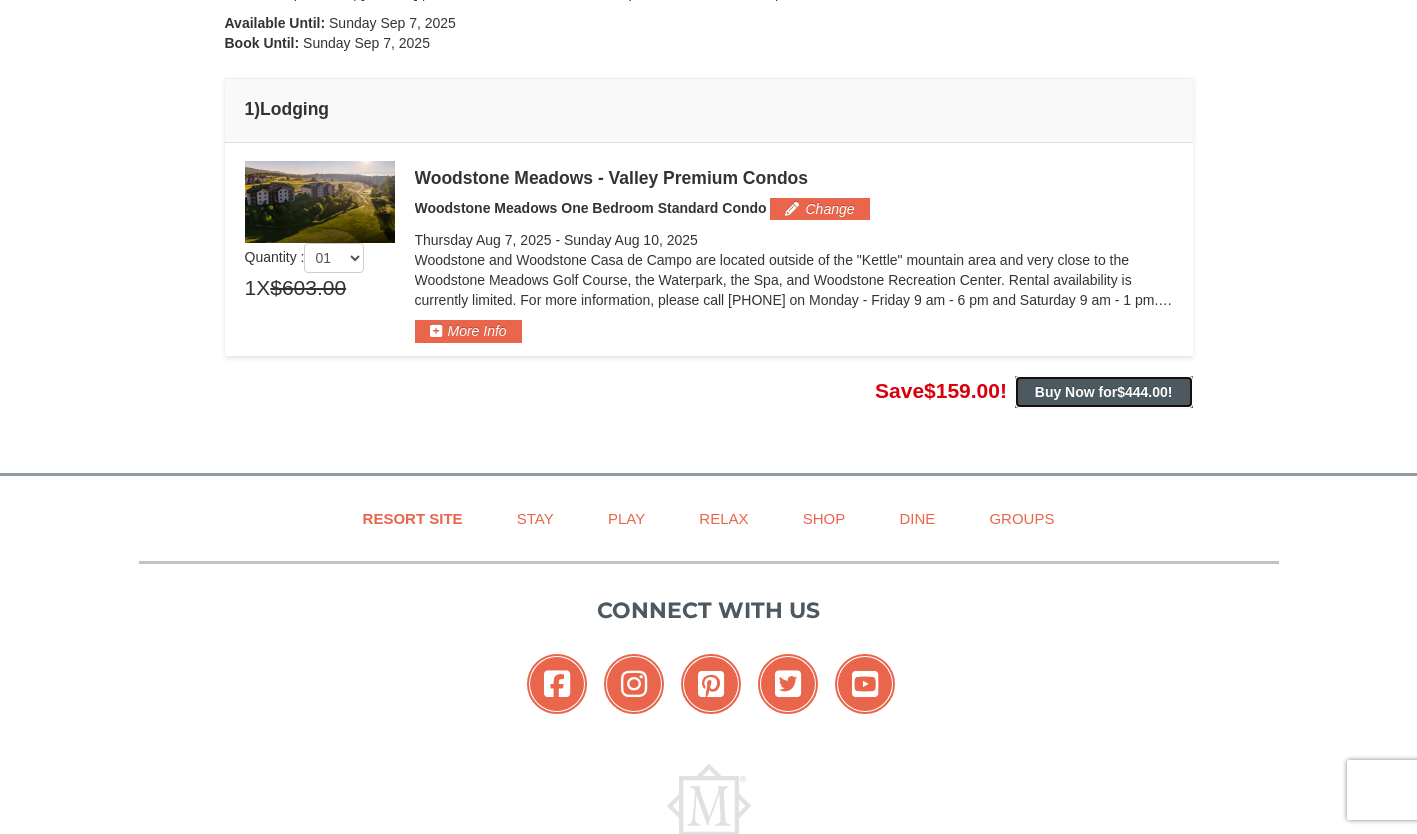 click on "Buy Now for
$444.00 !" at bounding box center [1104, 392] 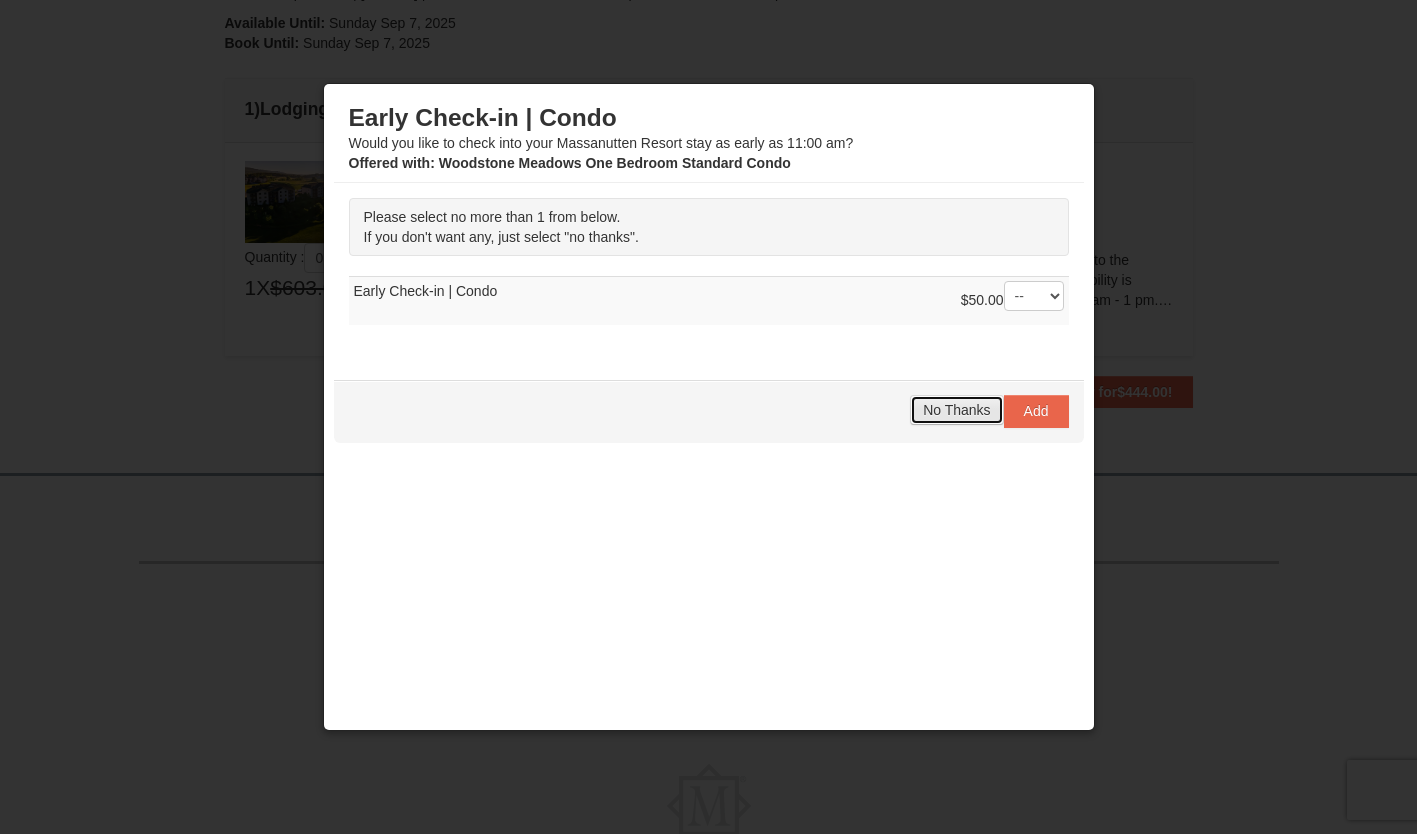 click on "No Thanks" at bounding box center [956, 410] 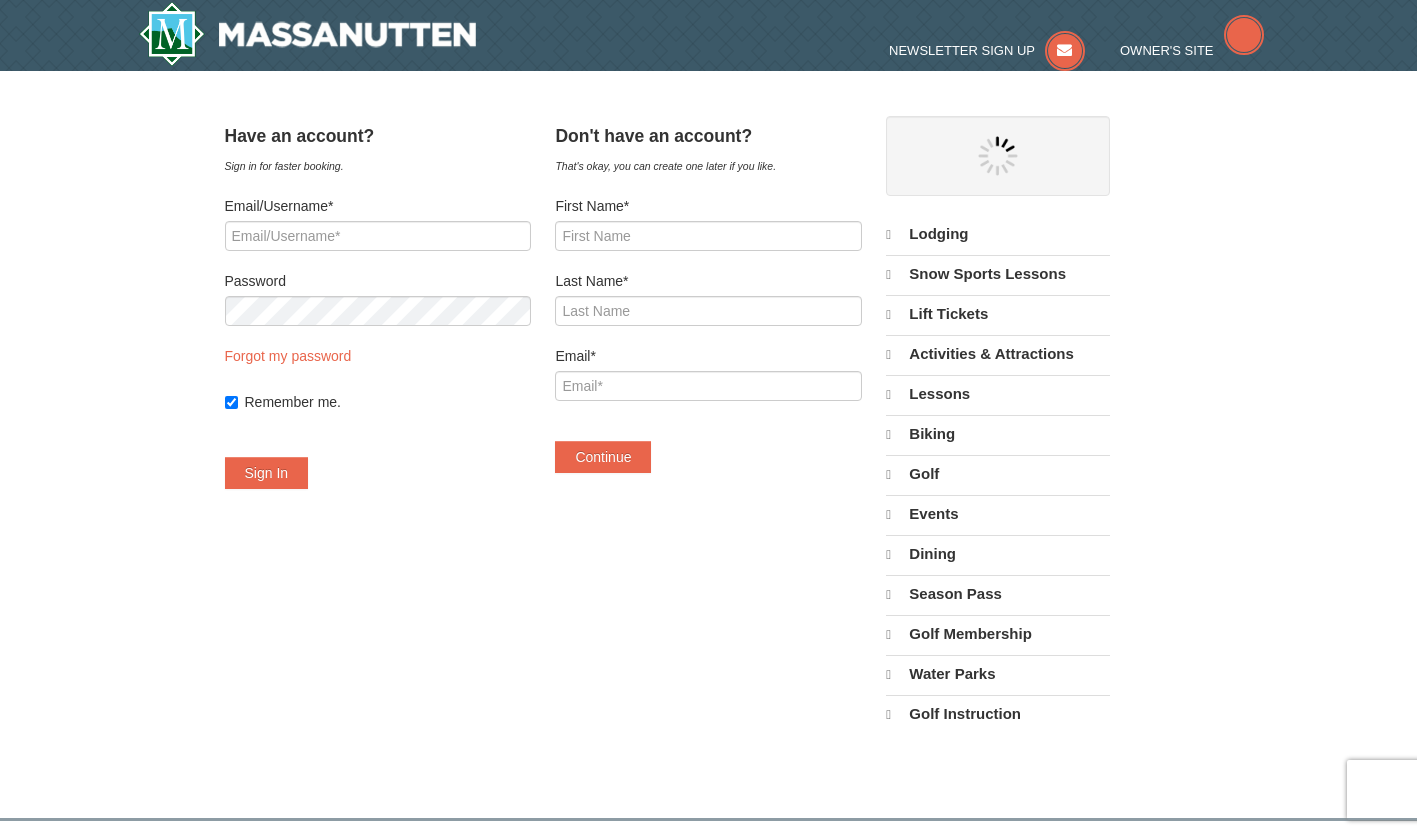 scroll, scrollTop: 0, scrollLeft: 0, axis: both 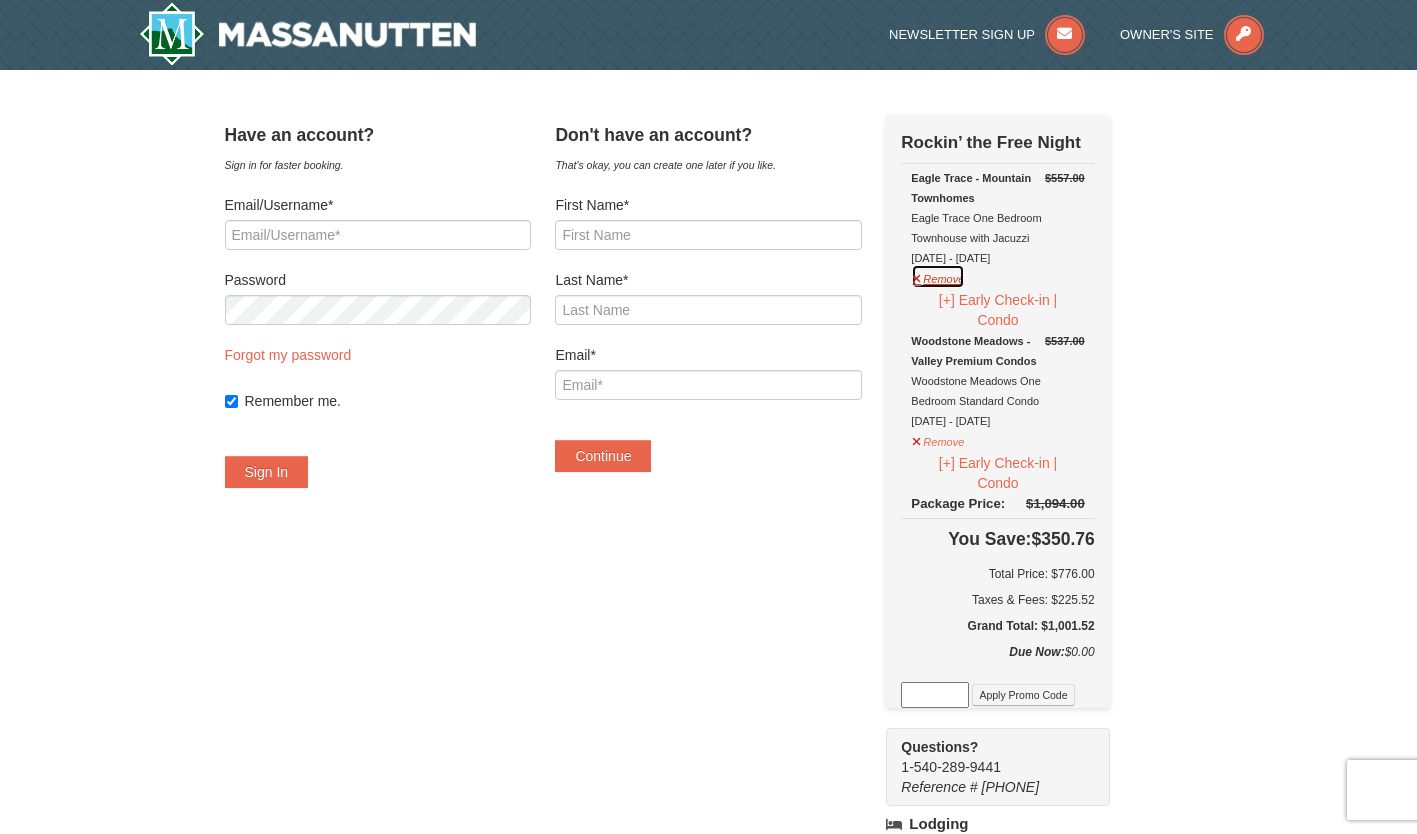click on "Remove" at bounding box center (938, 276) 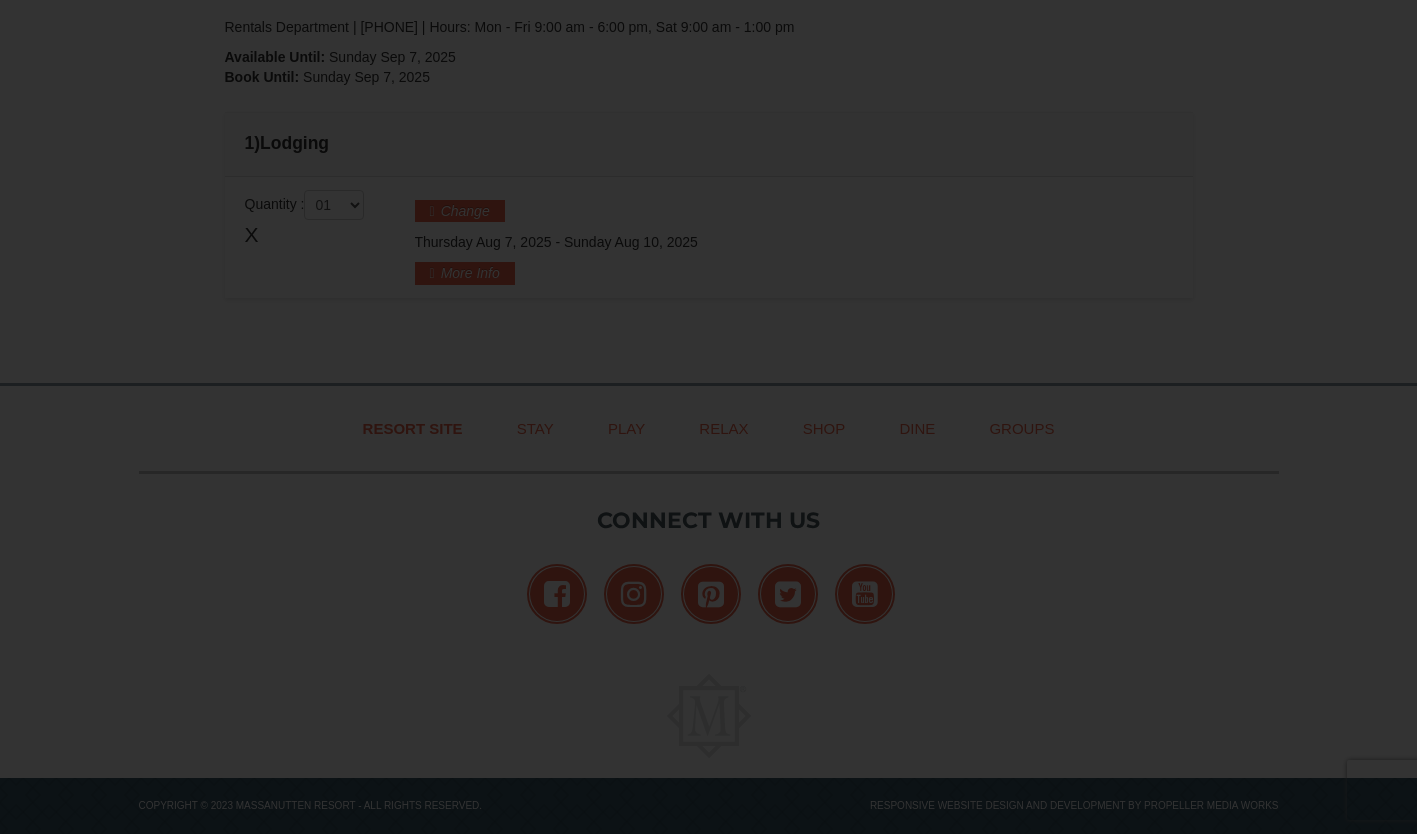 scroll, scrollTop: 0, scrollLeft: 0, axis: both 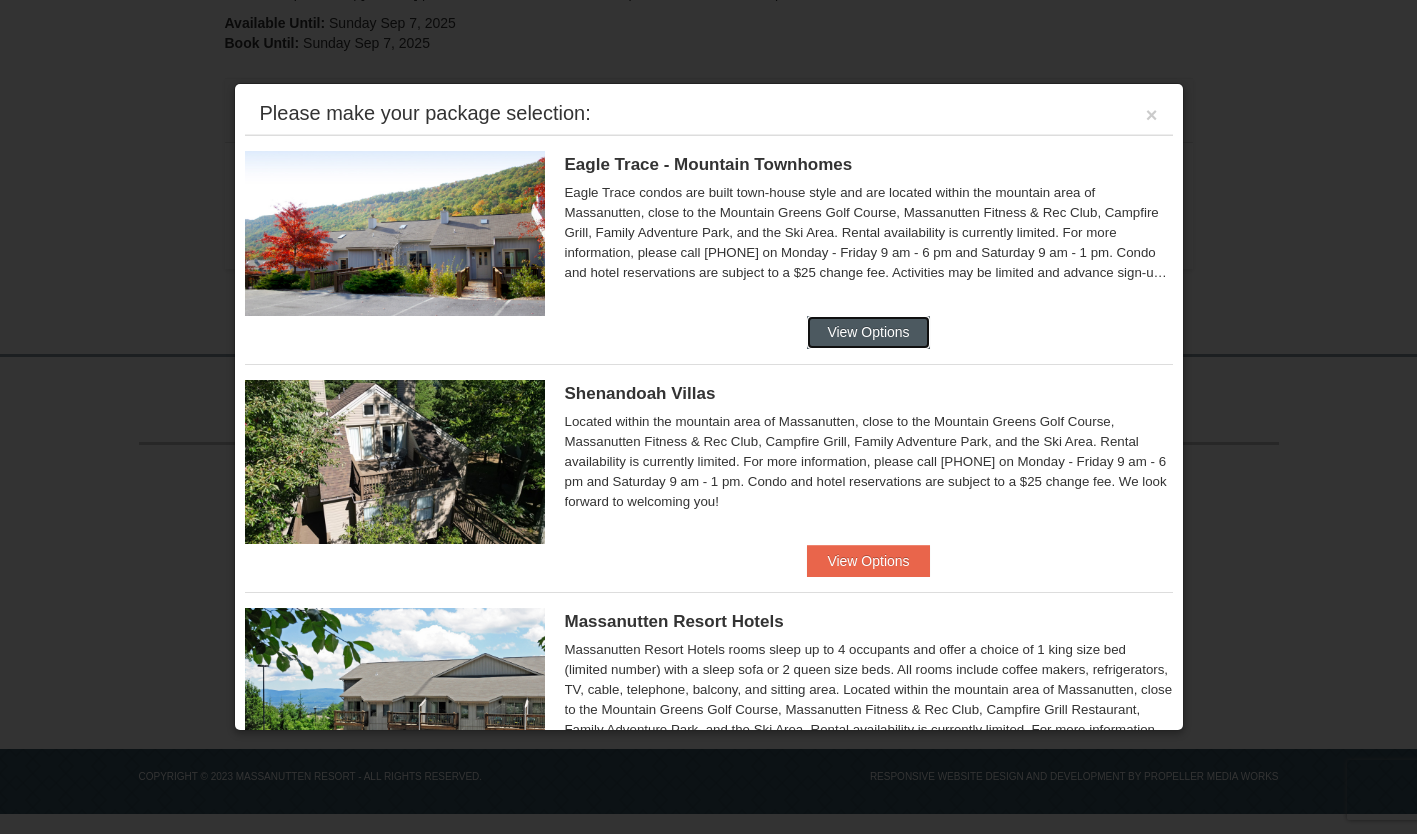 click on "View Options" at bounding box center (868, 332) 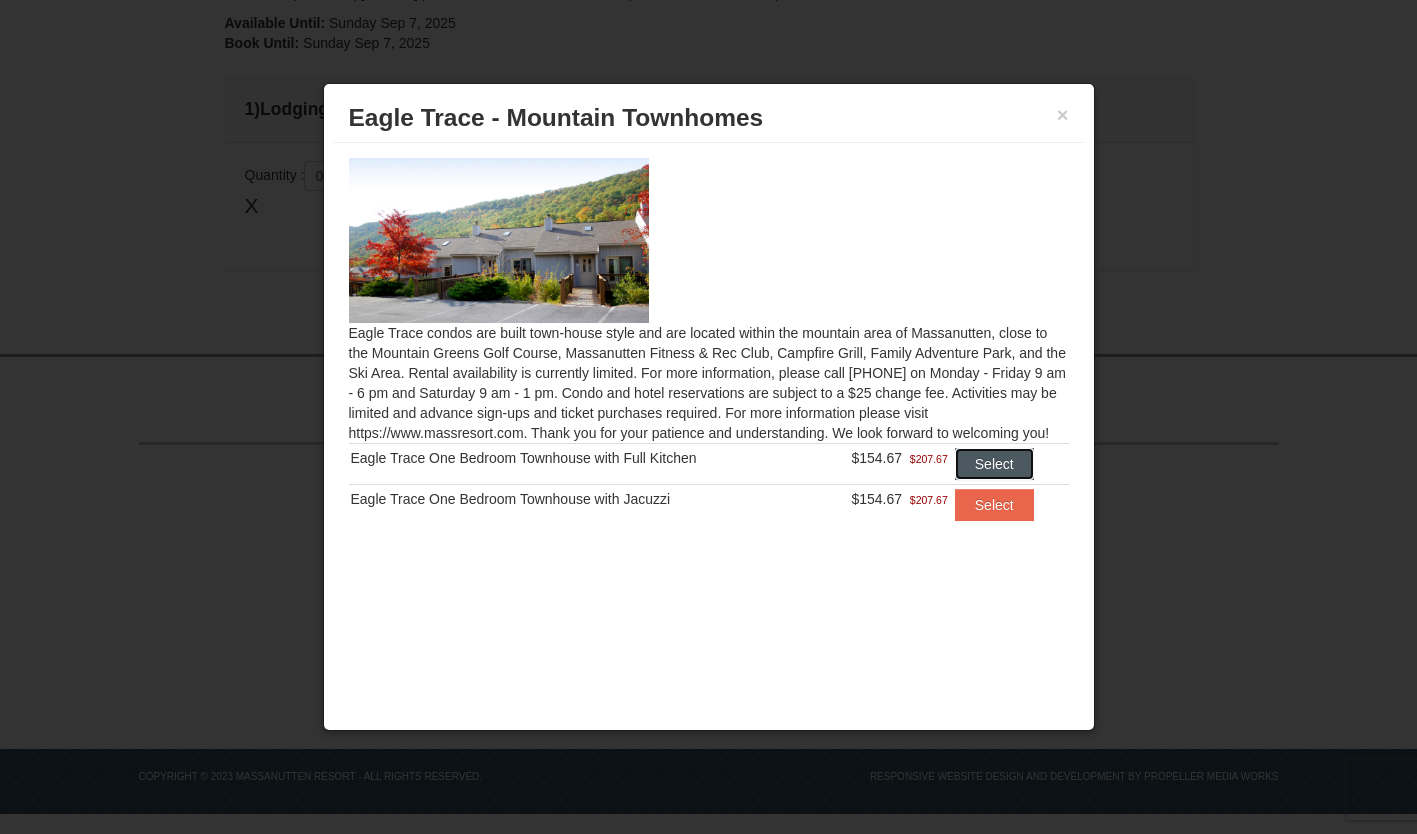 click on "Select" at bounding box center (994, 464) 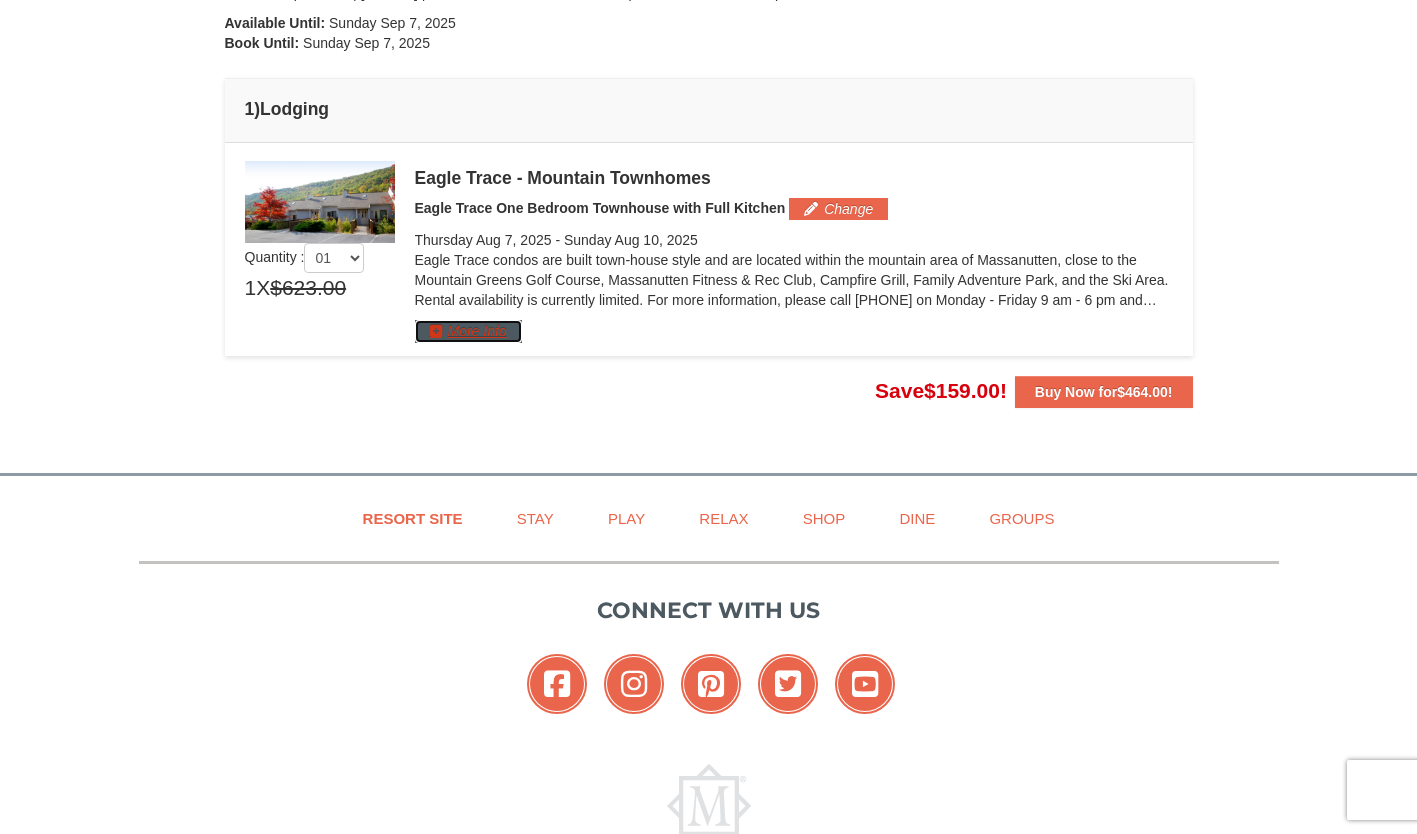click on "More Info" at bounding box center (468, 331) 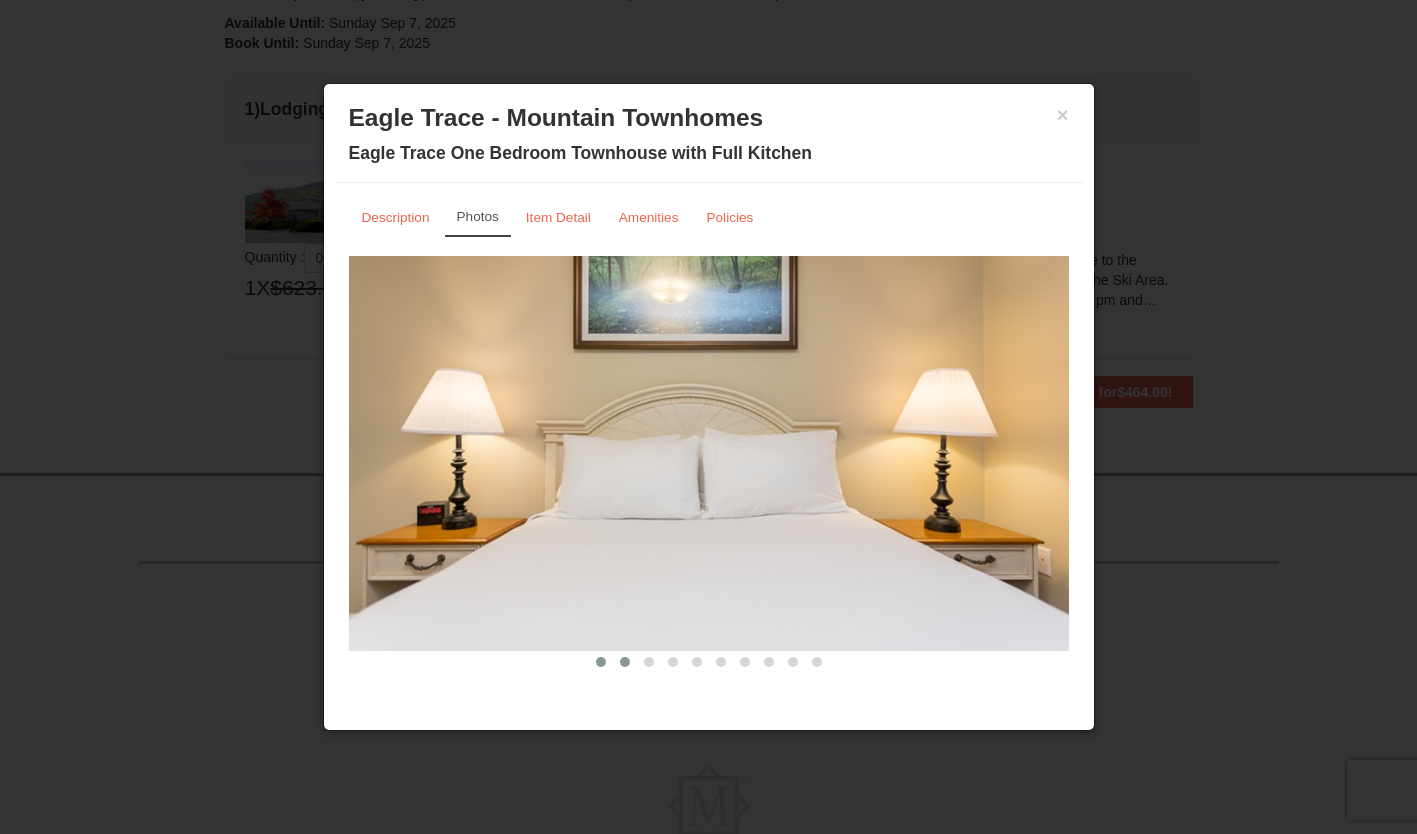 click at bounding box center [625, 662] 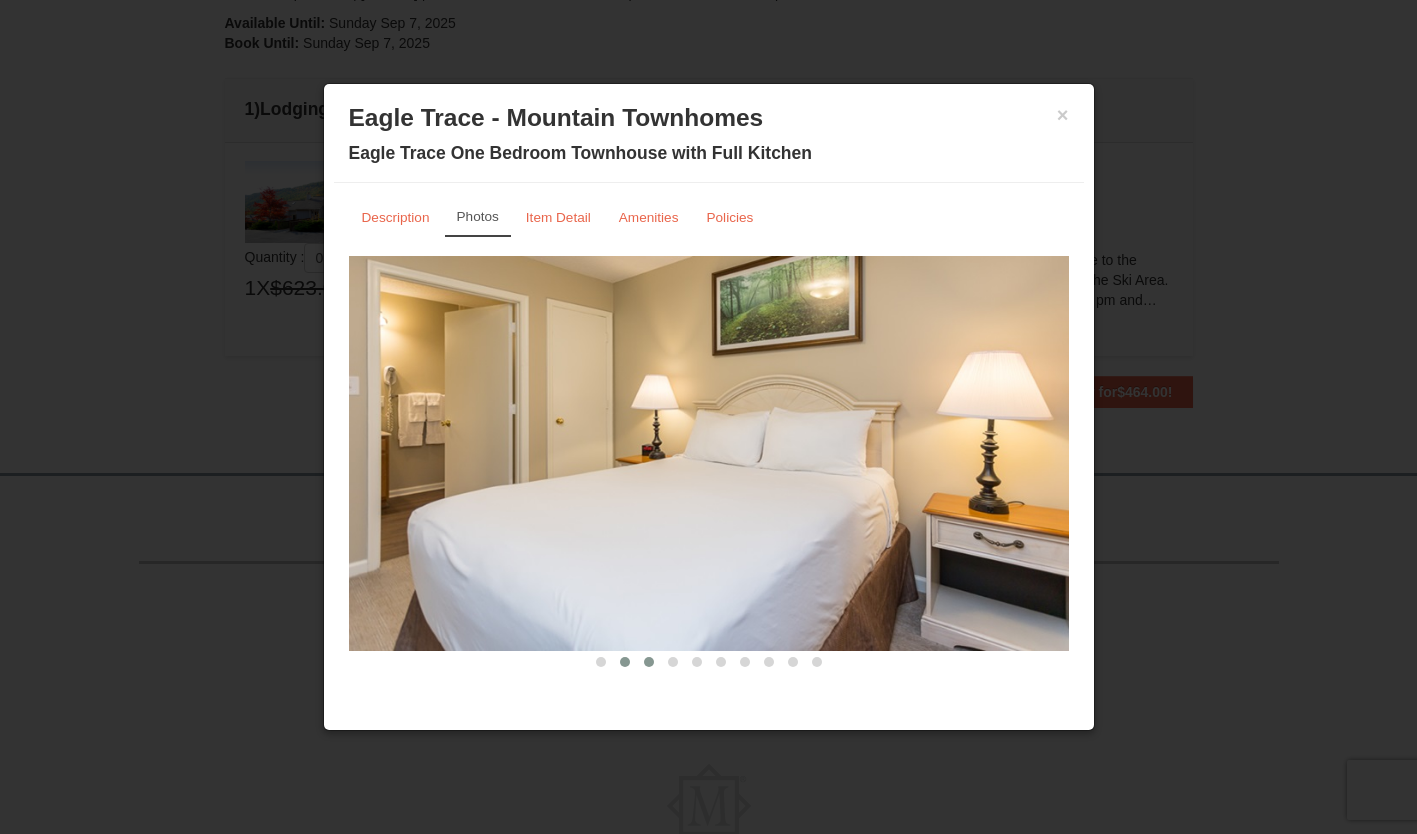 click at bounding box center (649, 662) 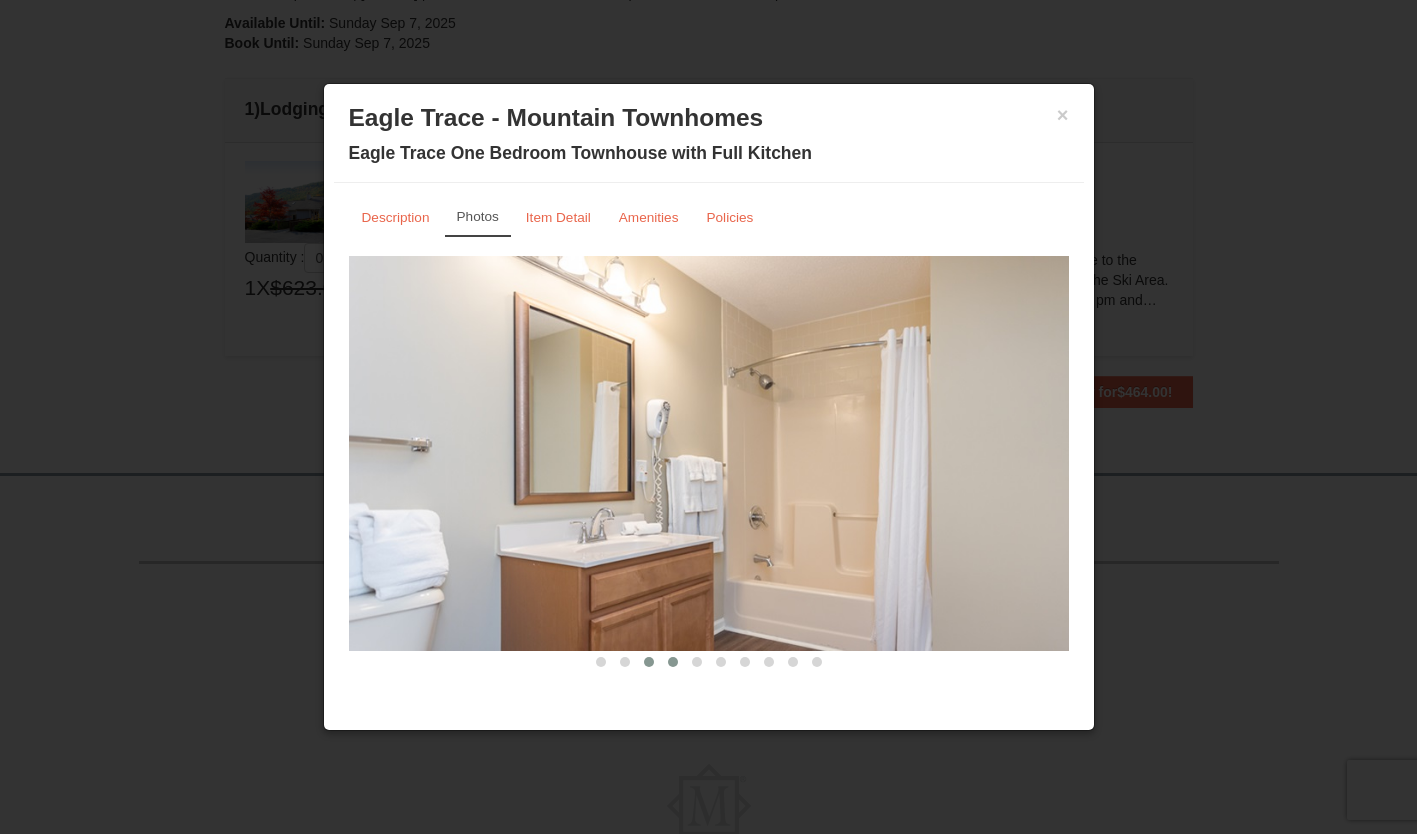 click at bounding box center (673, 662) 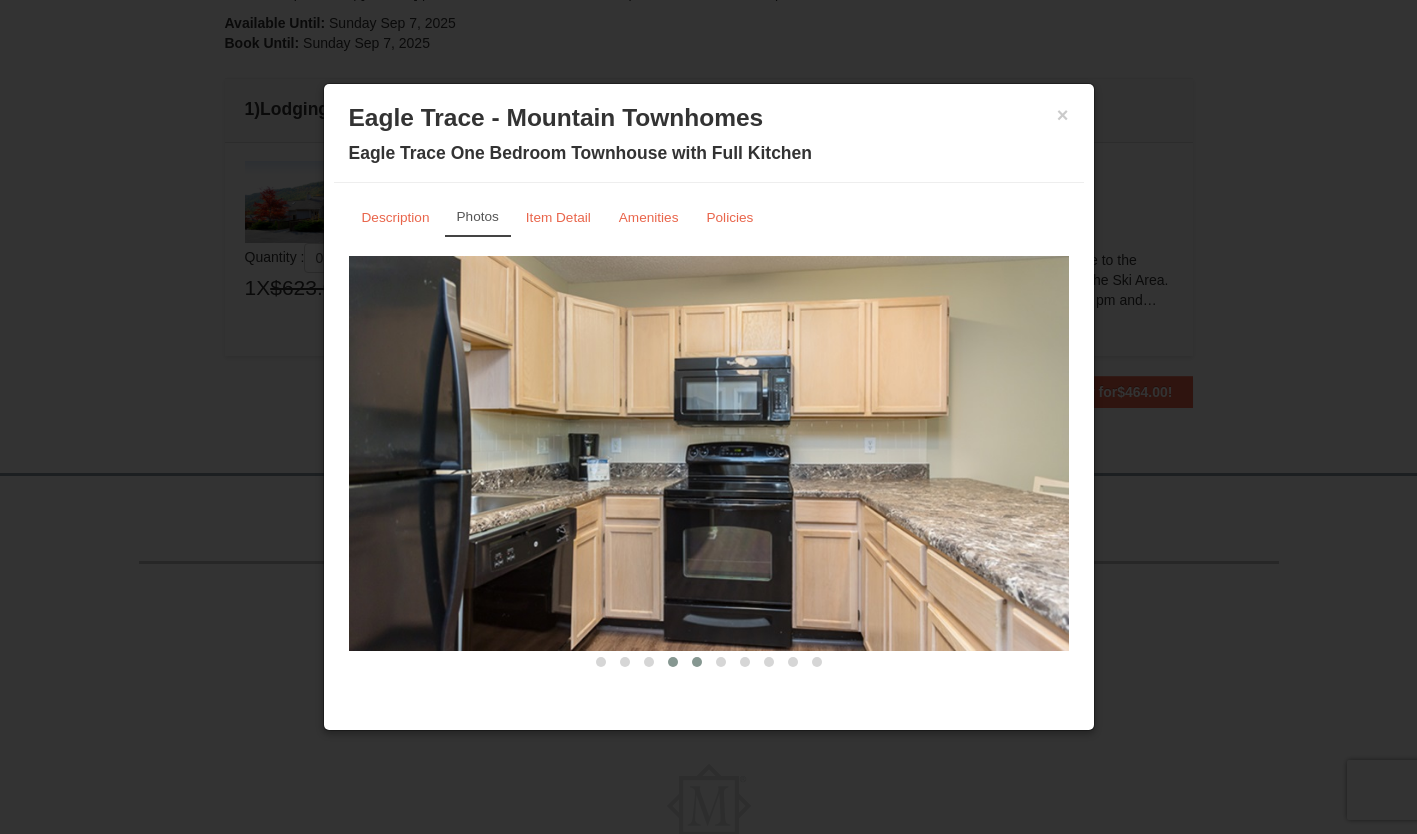 click at bounding box center [697, 662] 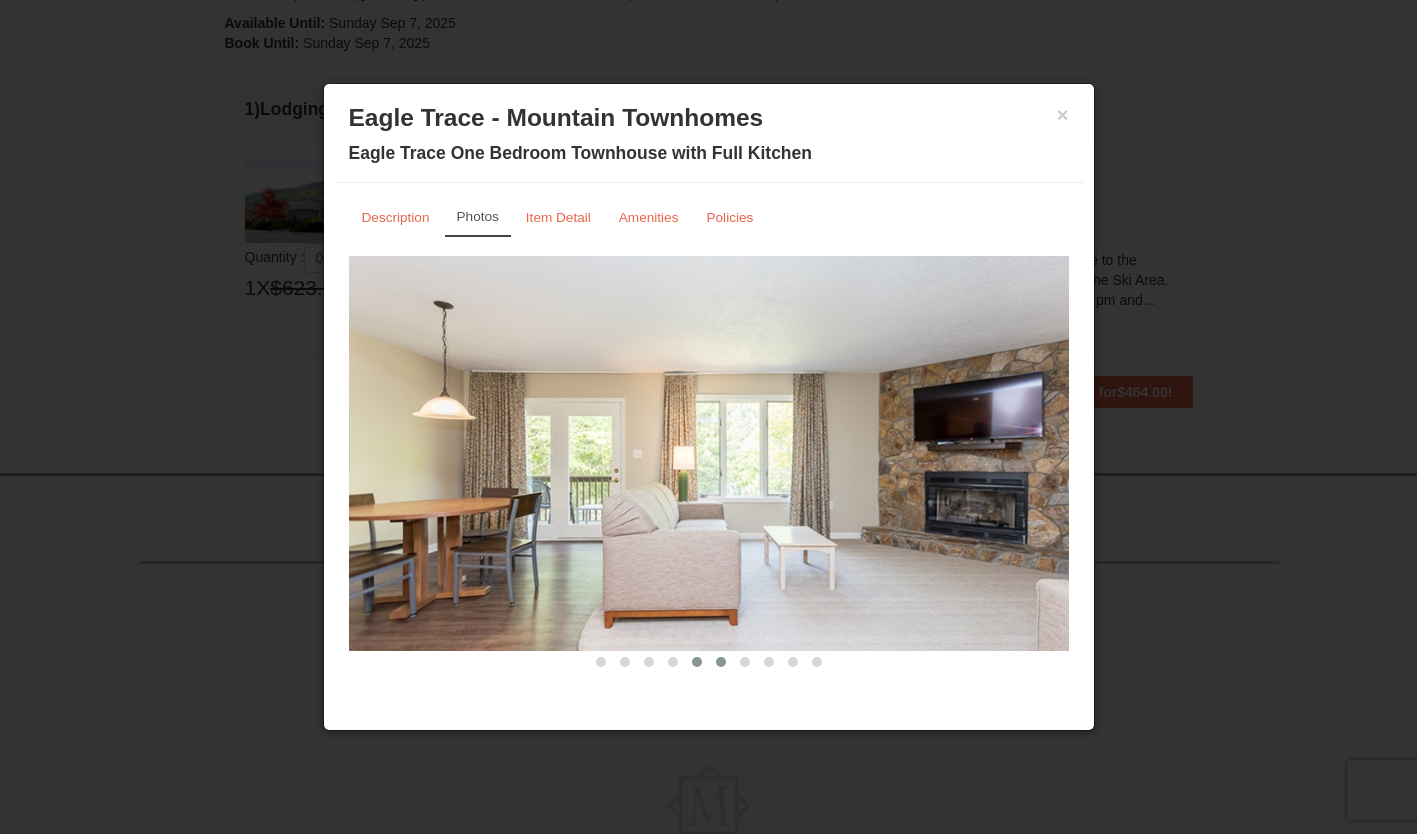 click at bounding box center [721, 662] 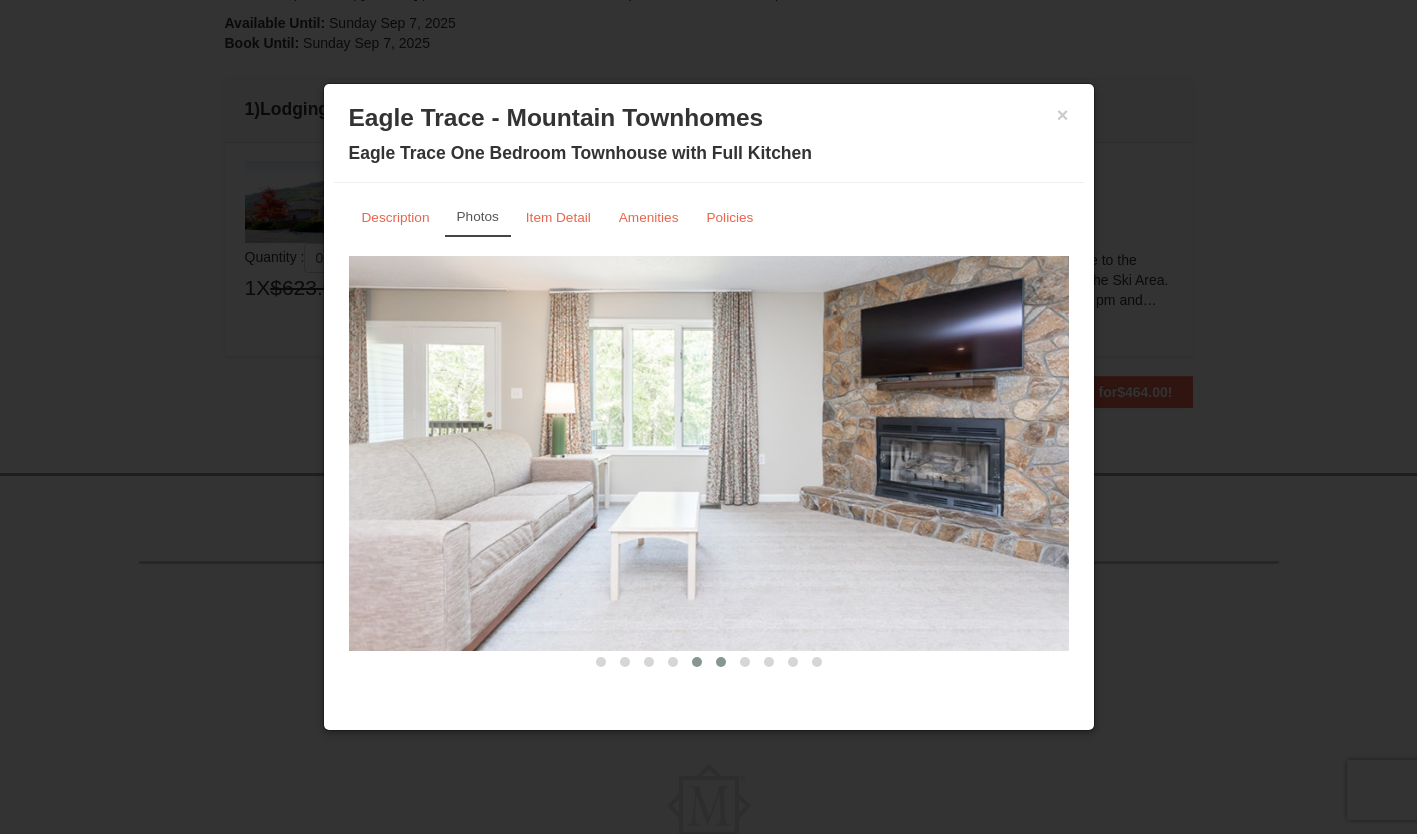 click at bounding box center (697, 662) 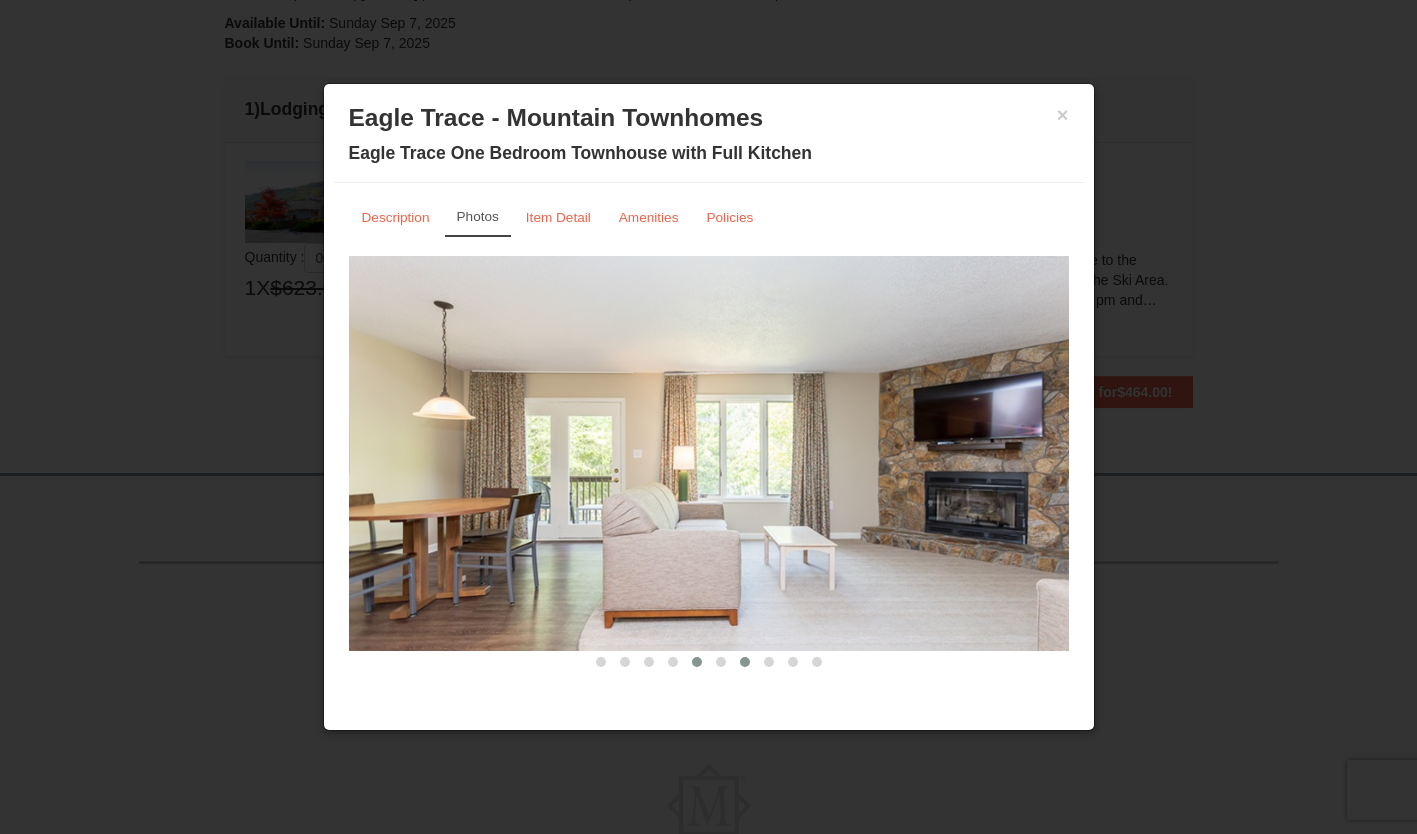 click at bounding box center [745, 662] 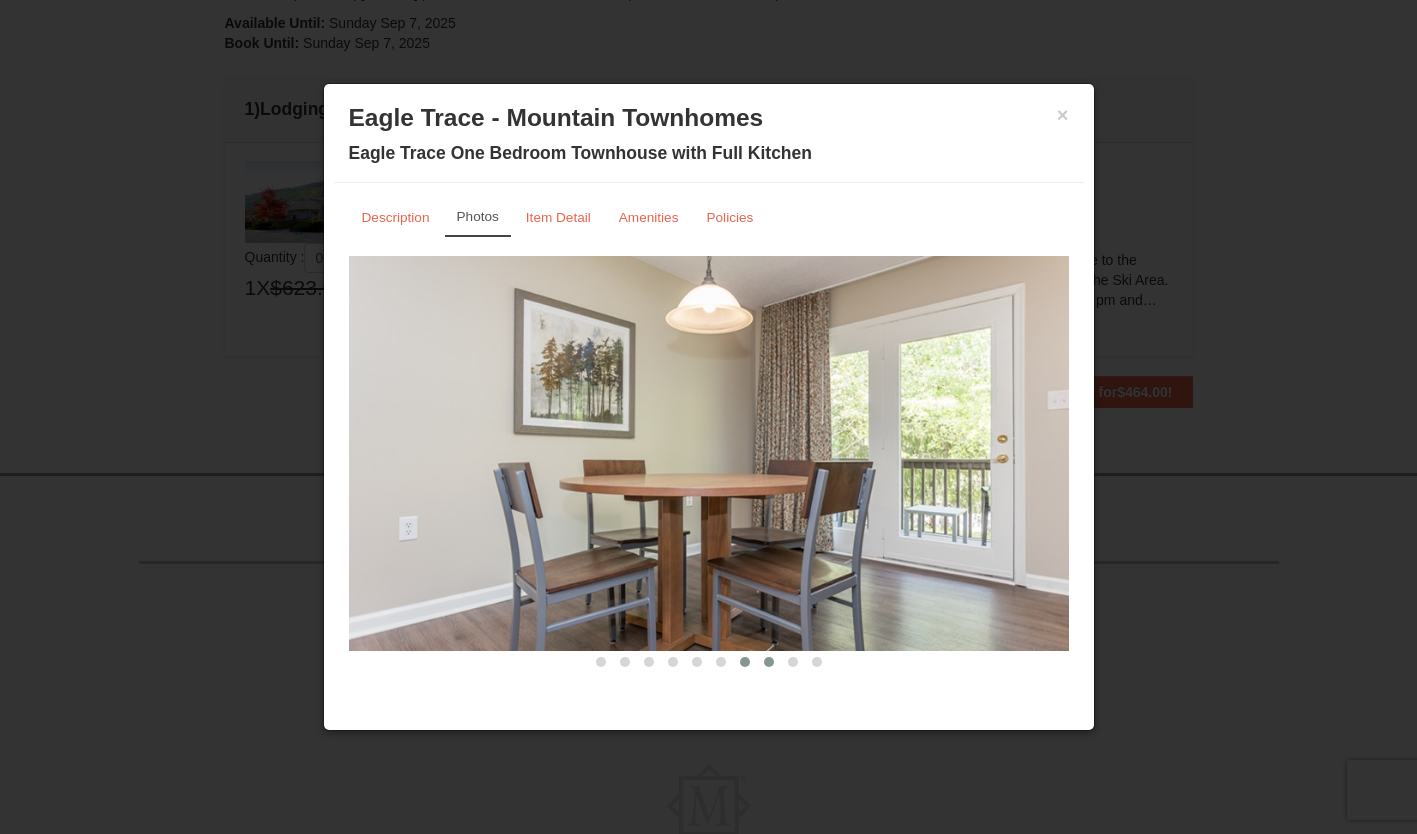 click at bounding box center (769, 662) 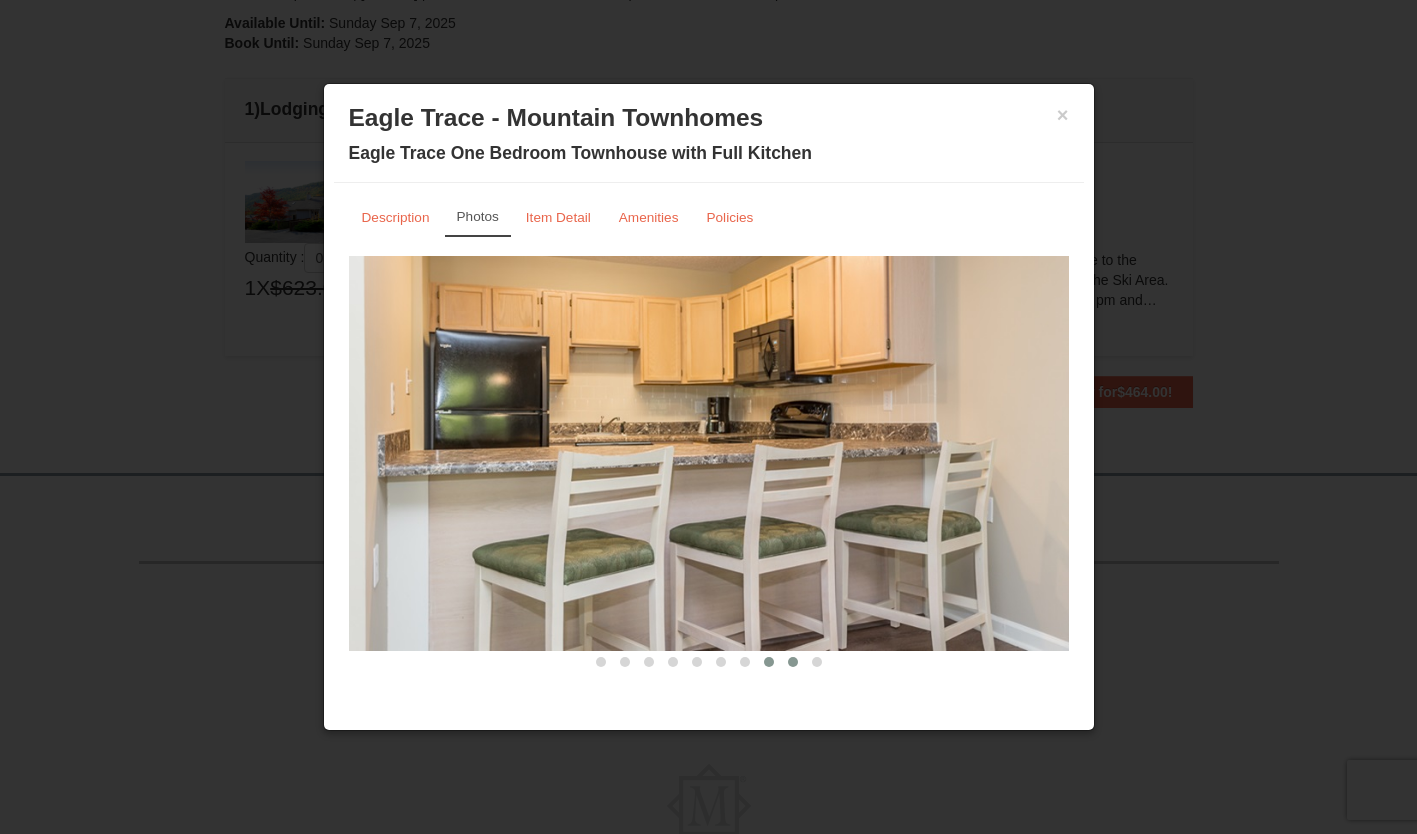 click at bounding box center (793, 662) 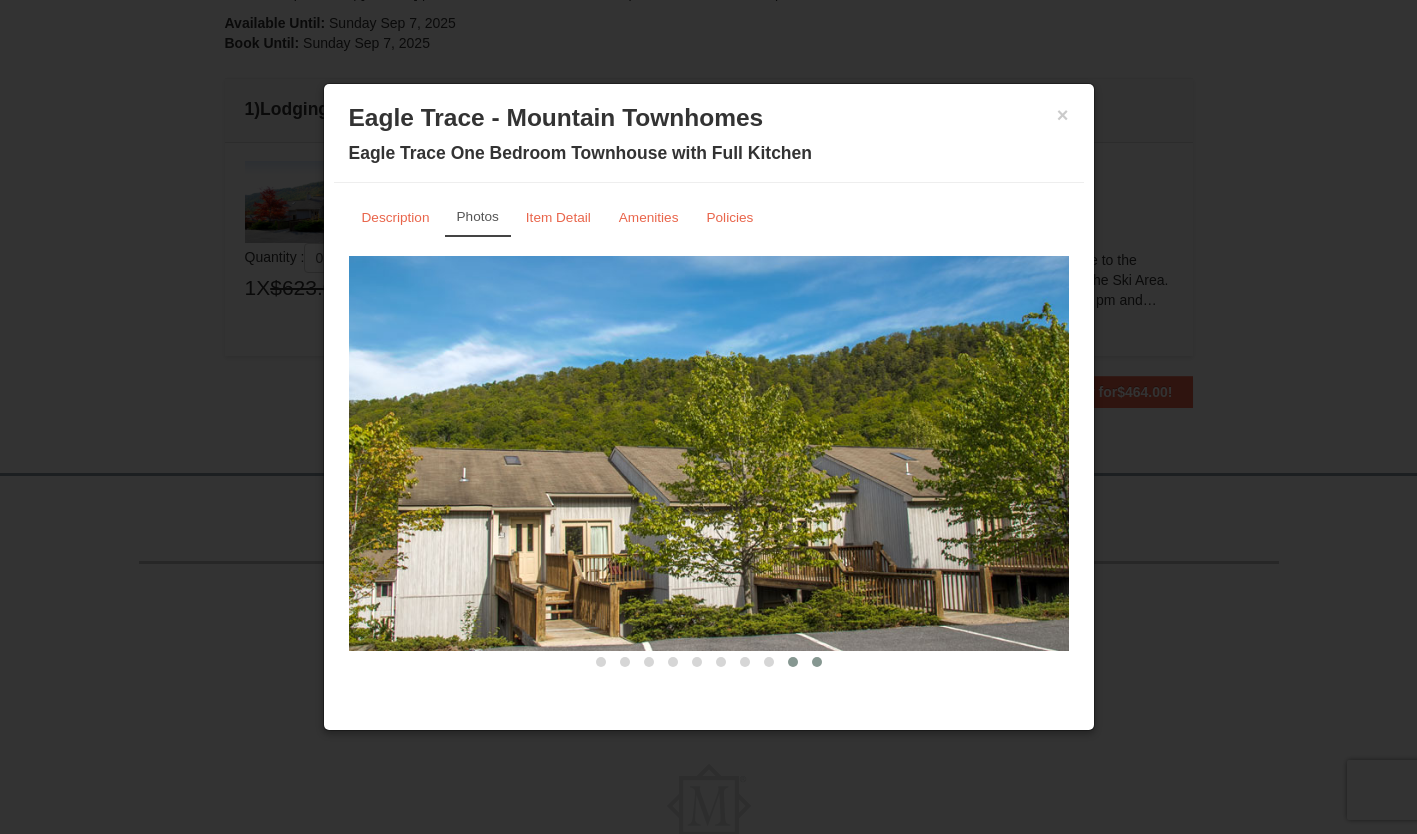 click at bounding box center [817, 662] 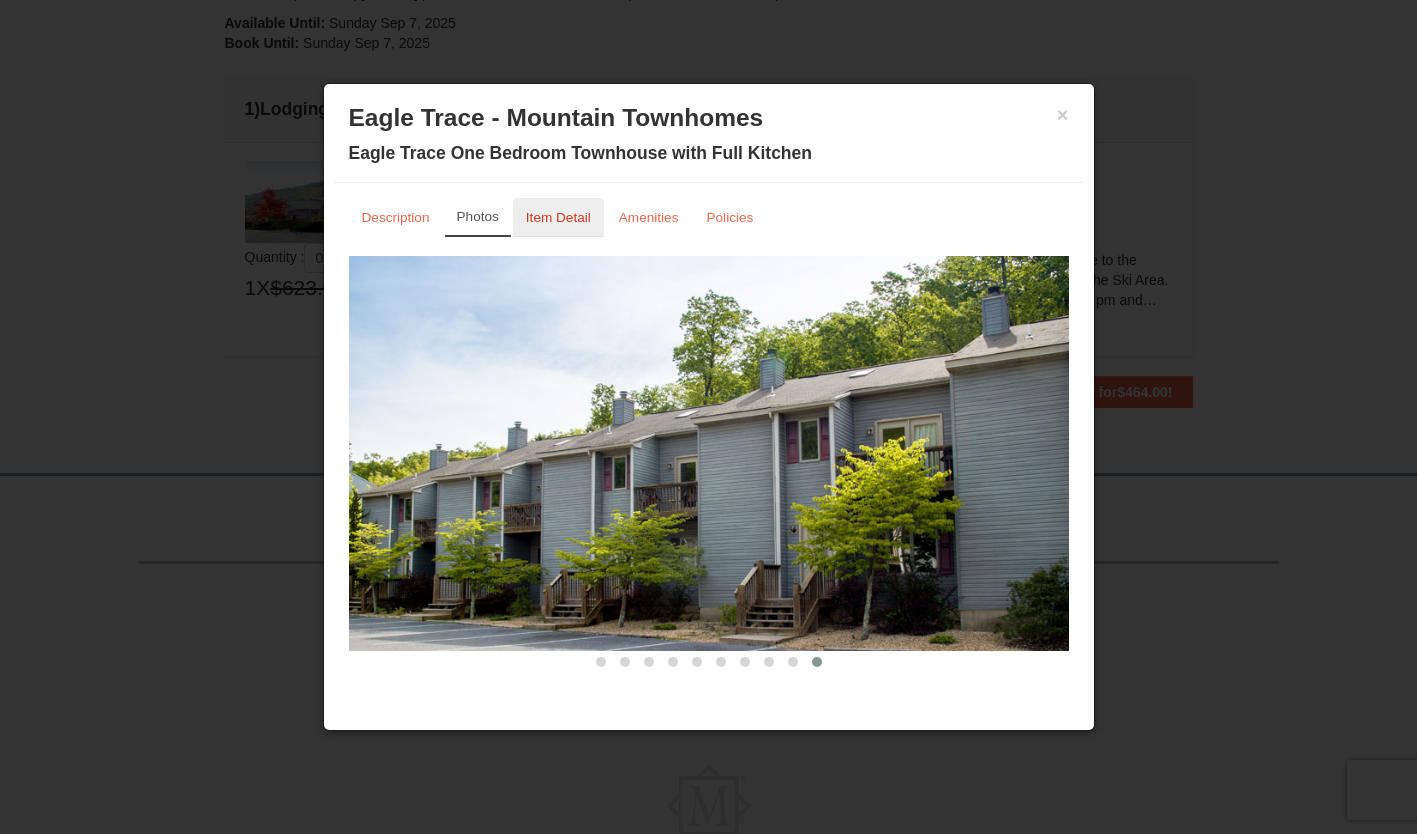click on "Item Detail" at bounding box center [558, 217] 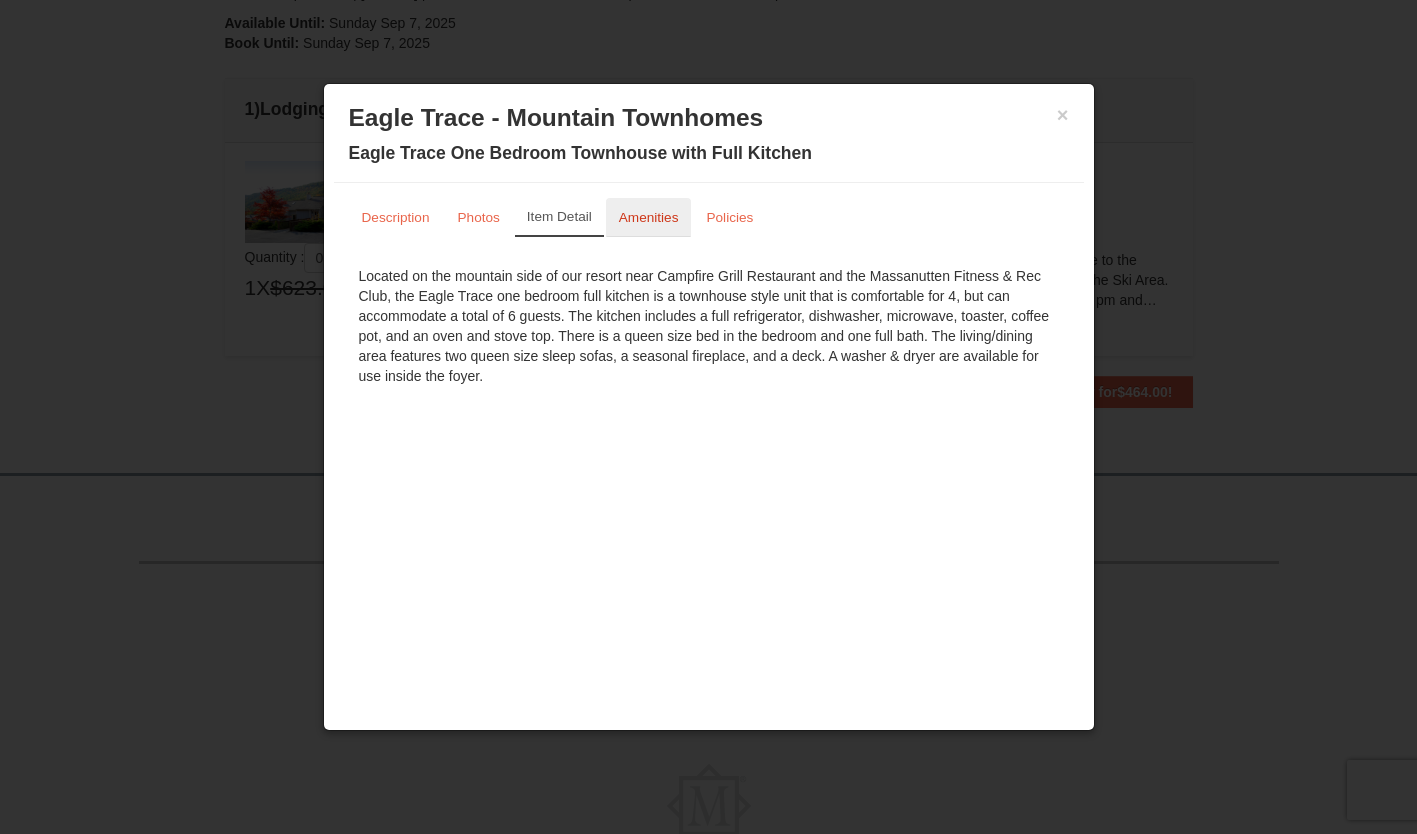 click on "Amenities" at bounding box center (649, 217) 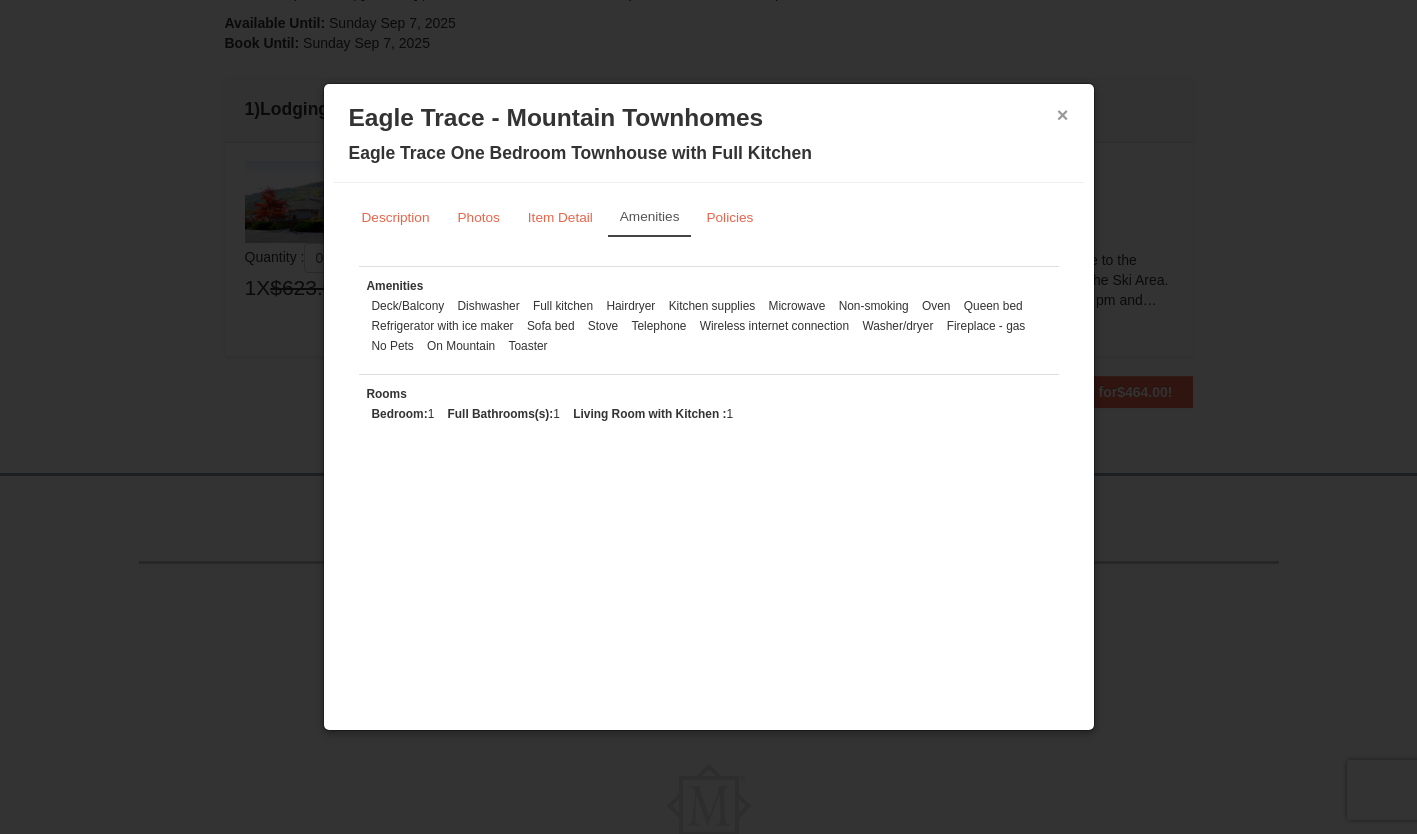 click on "×" at bounding box center (1063, 115) 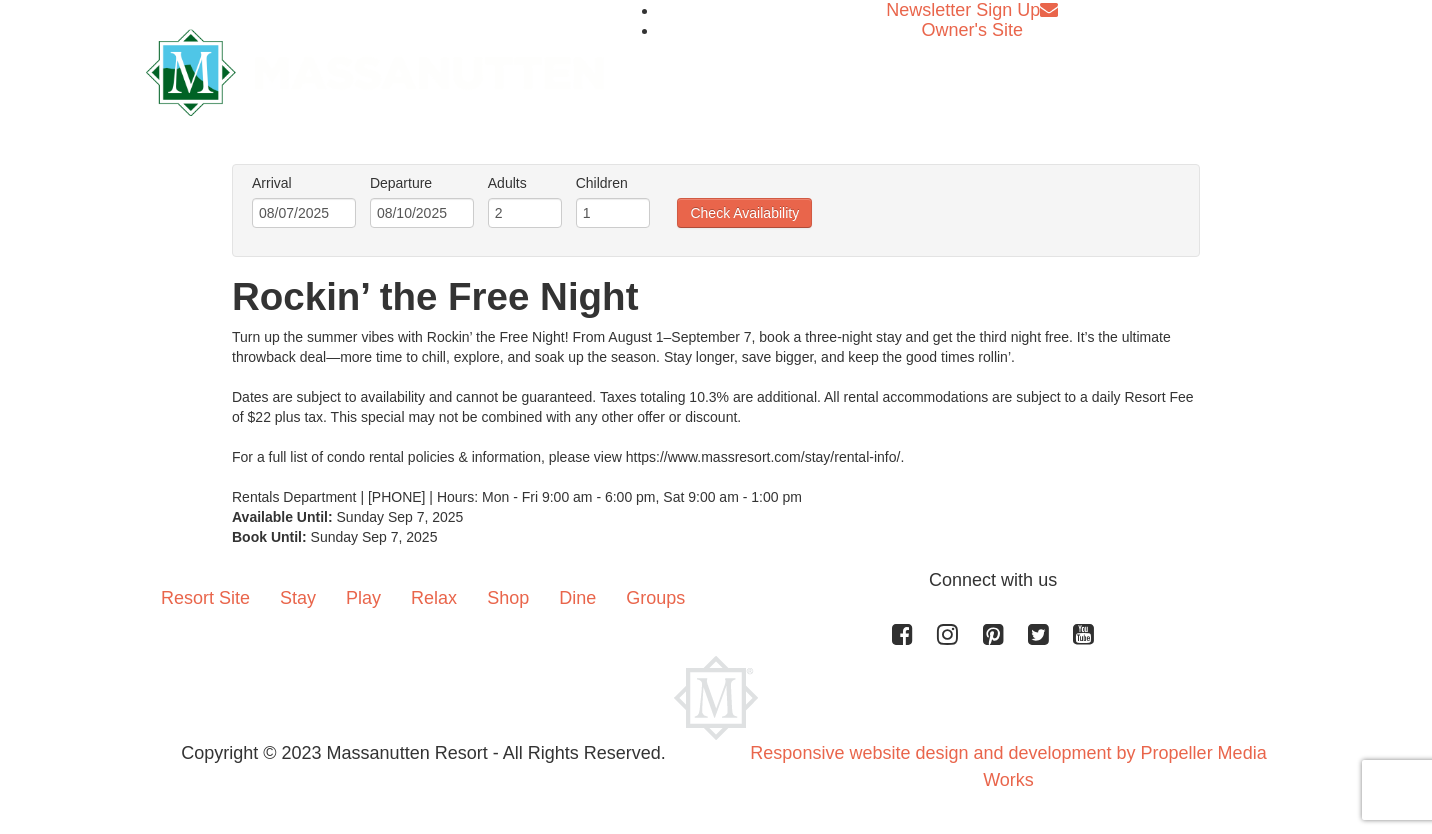 scroll, scrollTop: 0, scrollLeft: 0, axis: both 